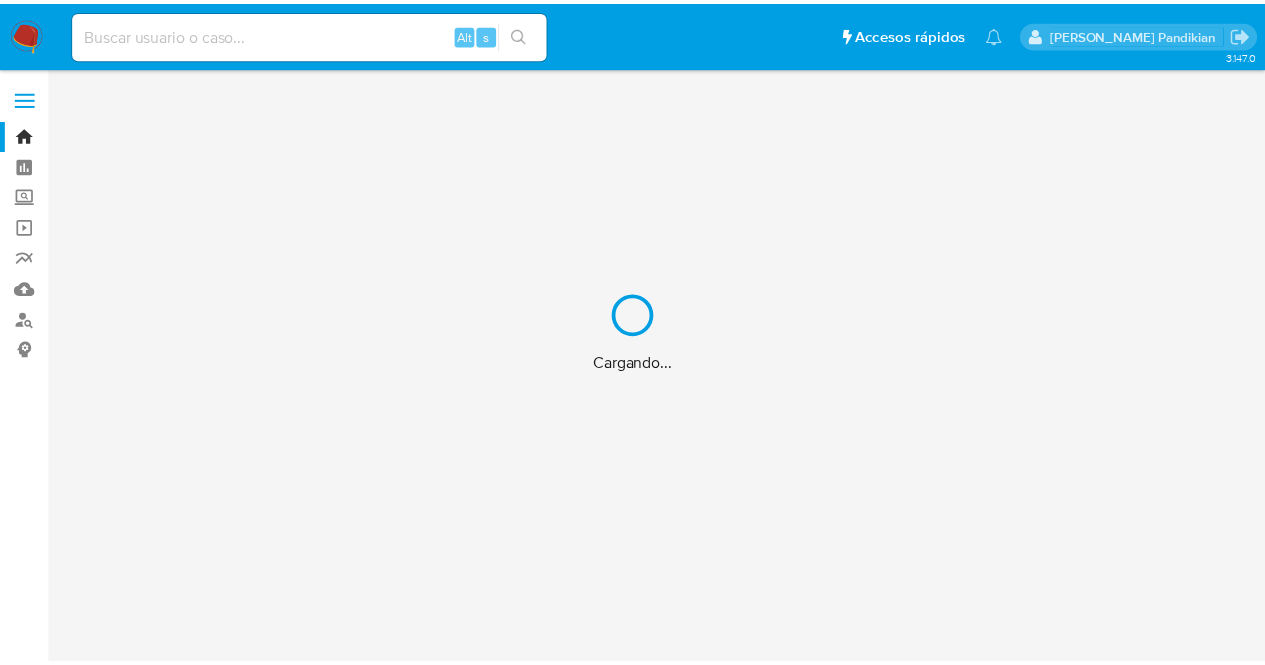 scroll, scrollTop: 0, scrollLeft: 0, axis: both 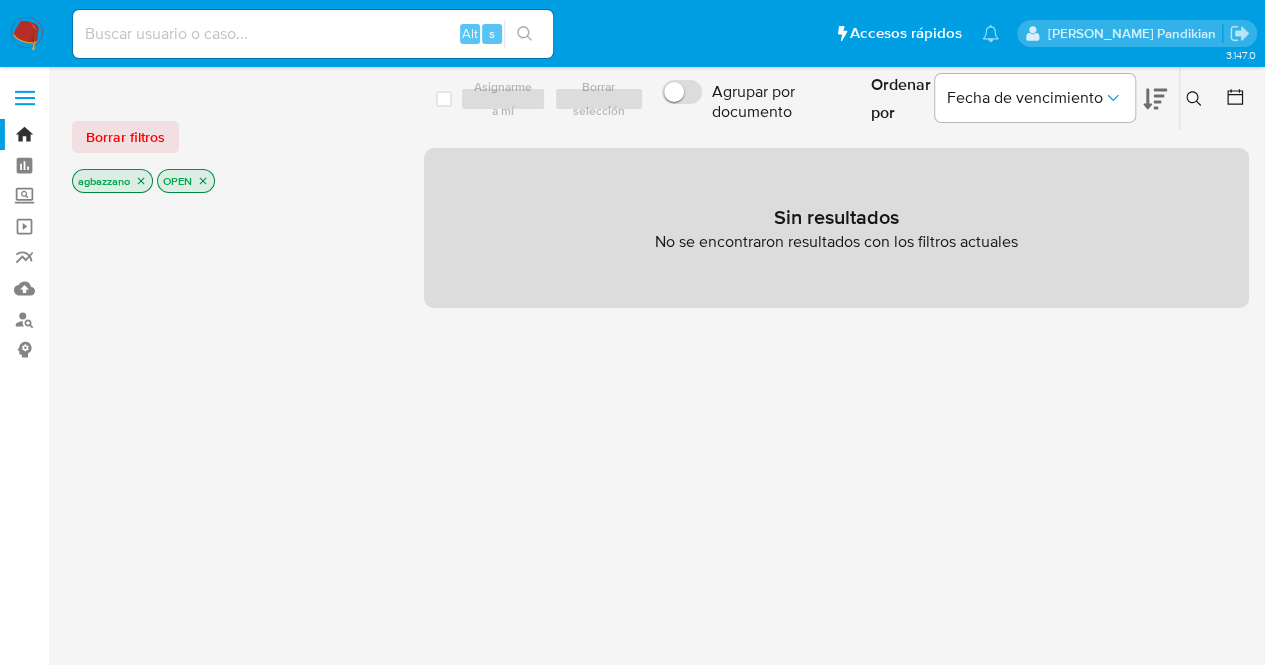 click at bounding box center (313, 34) 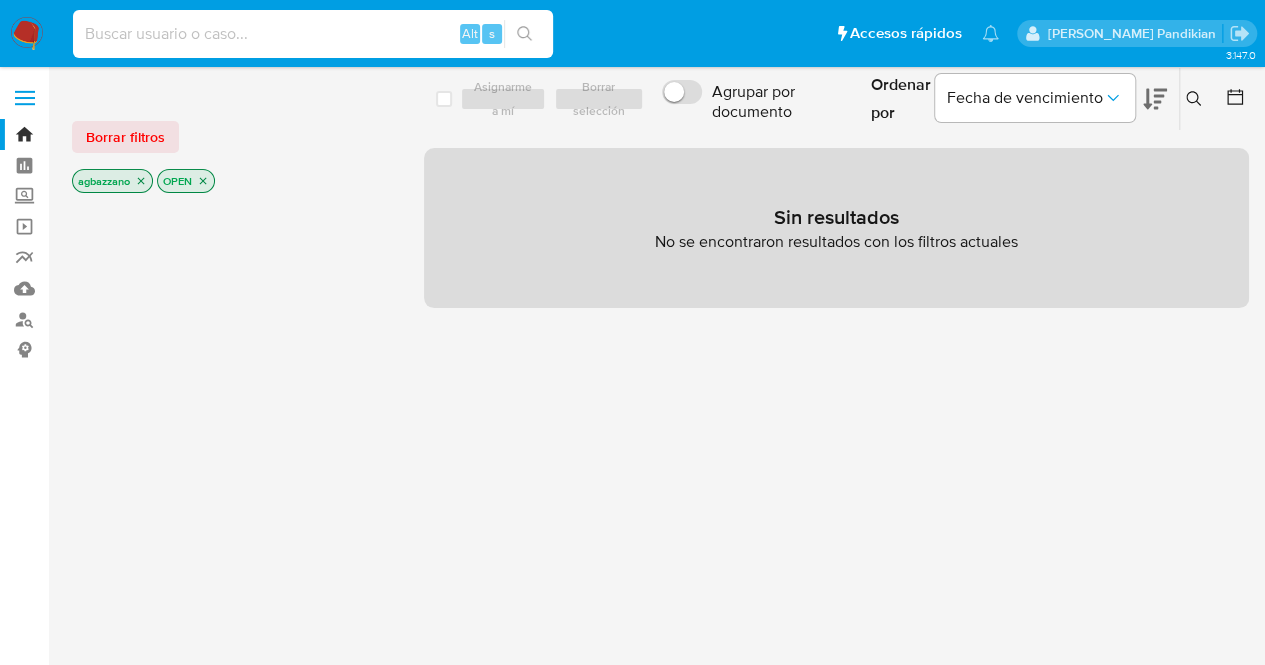 paste on "2583930112" 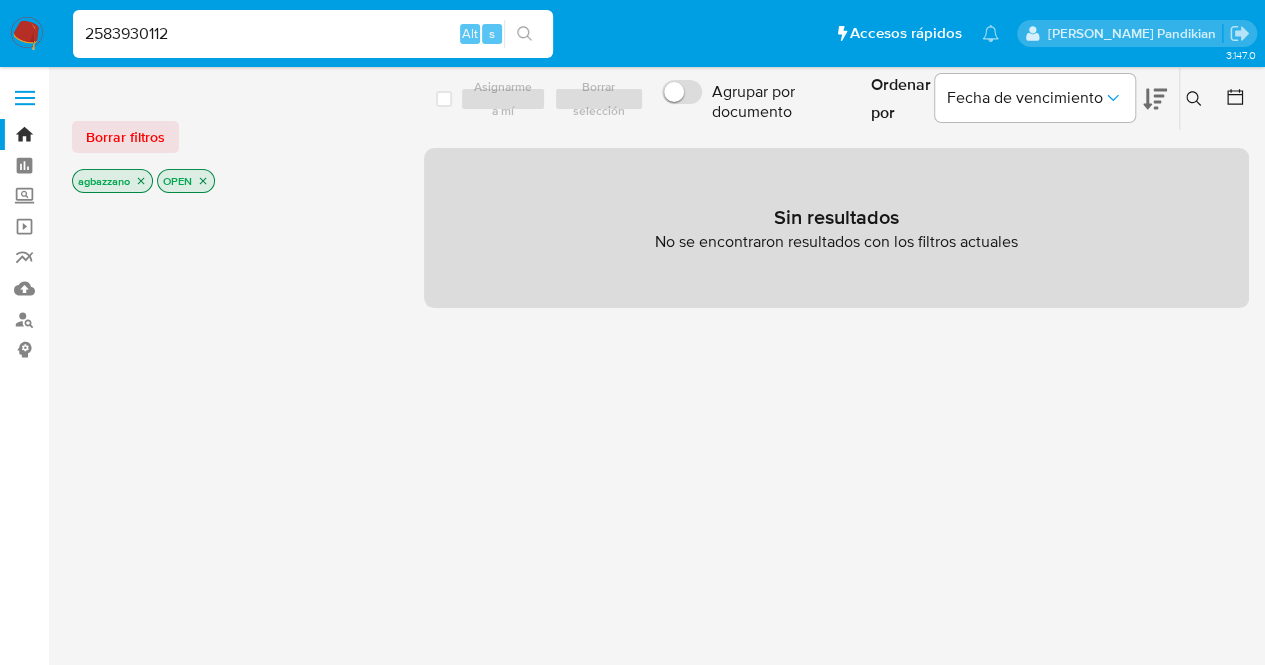type on "2583930112" 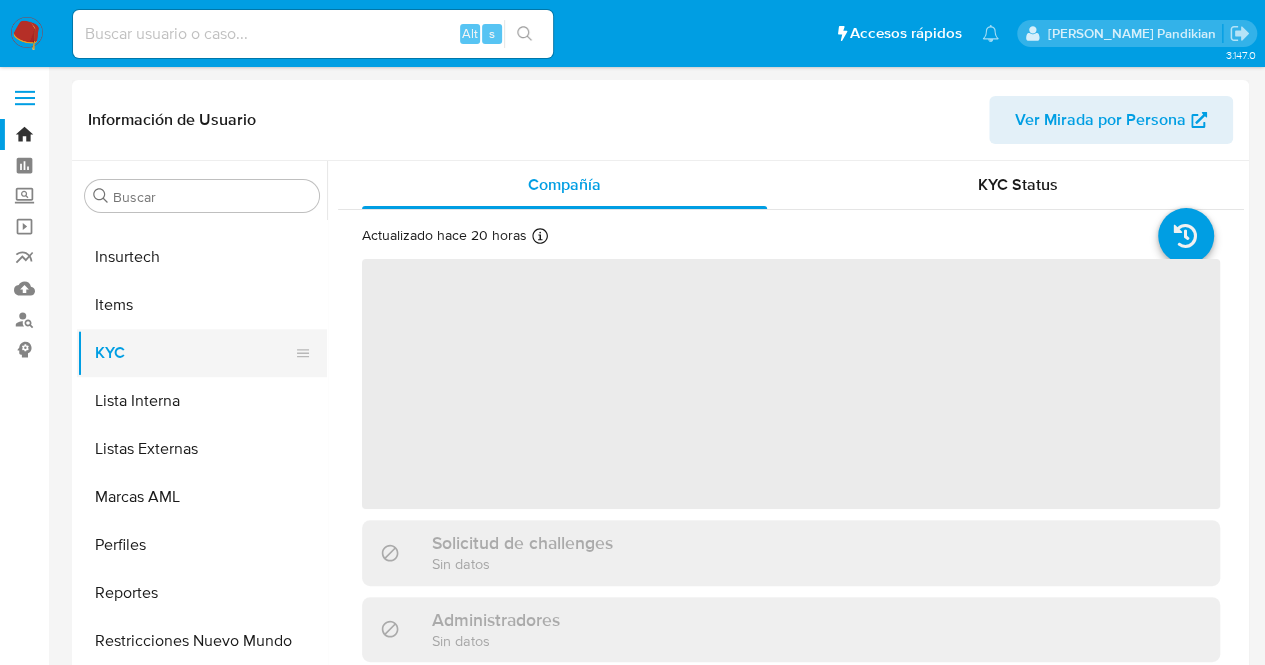 scroll, scrollTop: 845, scrollLeft: 0, axis: vertical 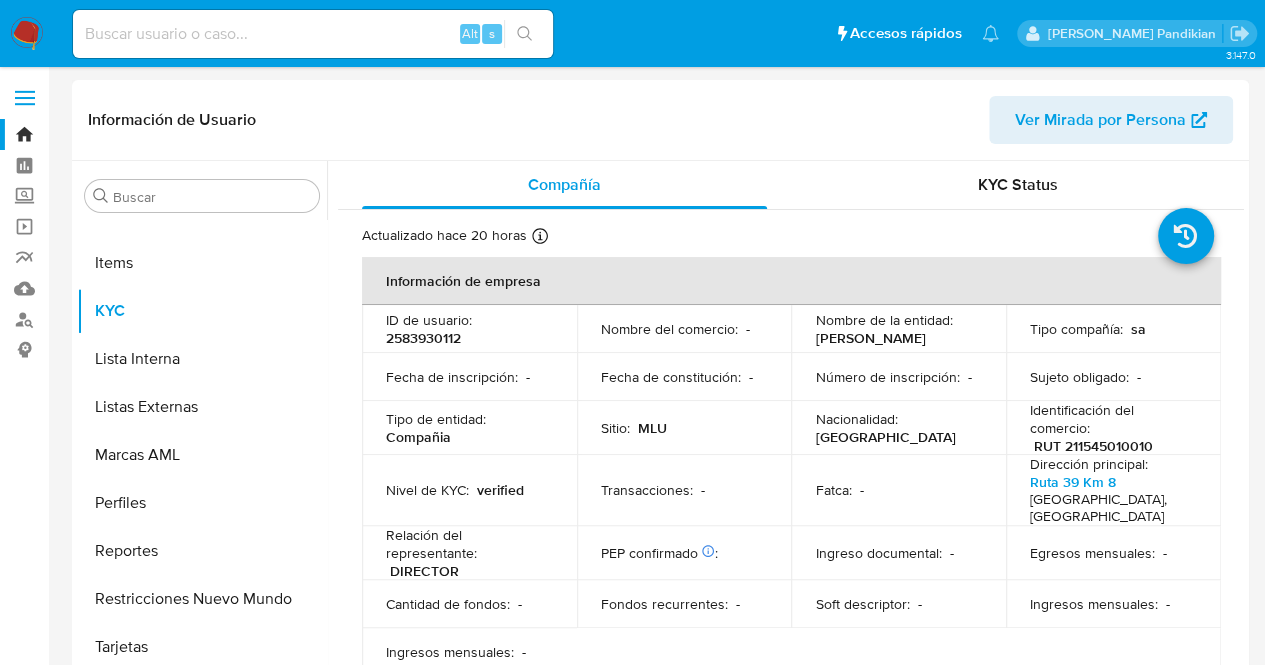 select on "10" 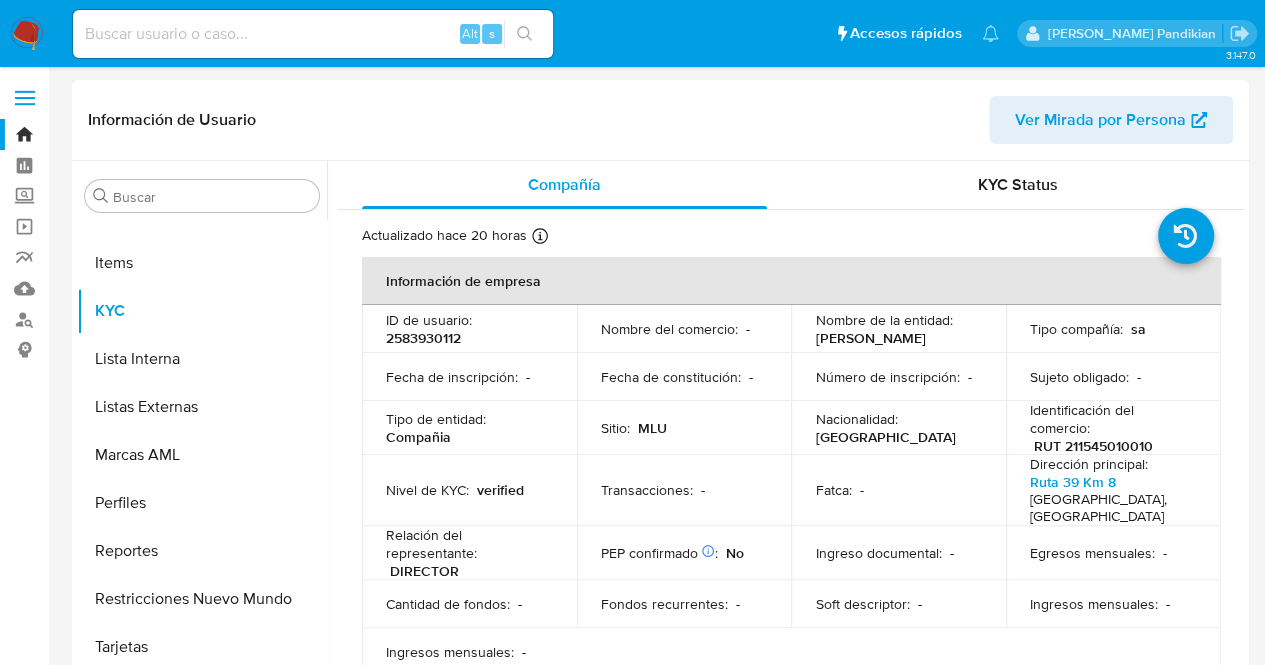 click on "Fecha de constitución :" at bounding box center [671, 377] 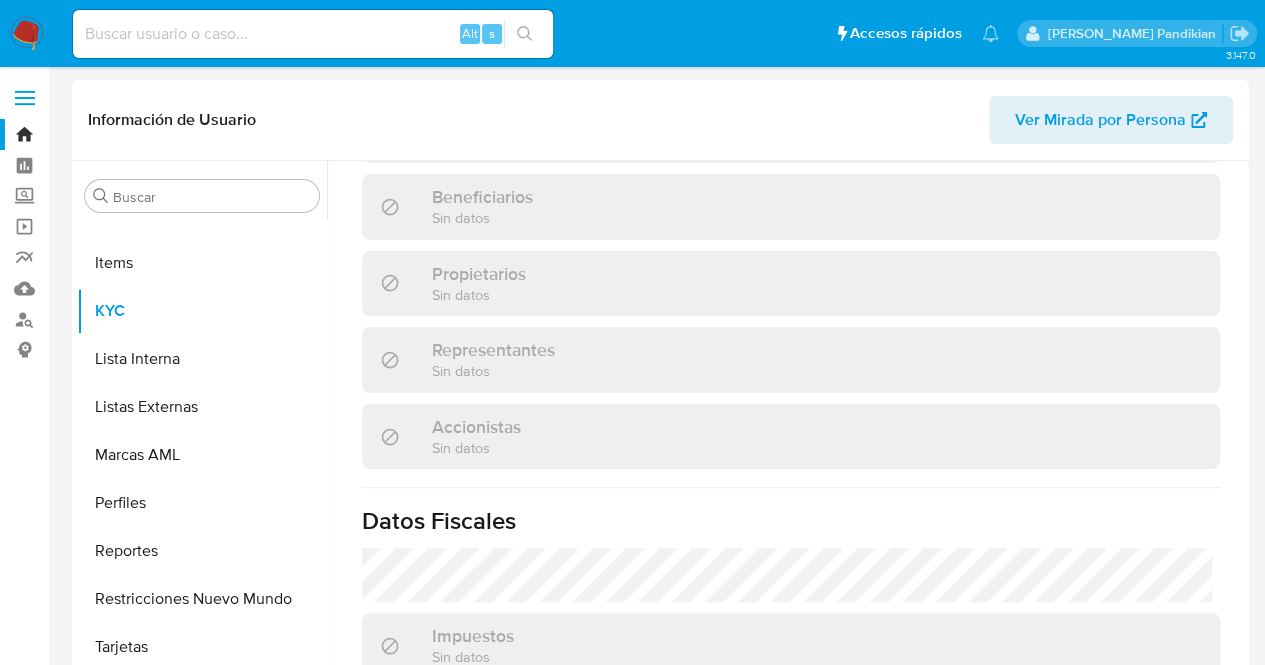 scroll, scrollTop: 1212, scrollLeft: 0, axis: vertical 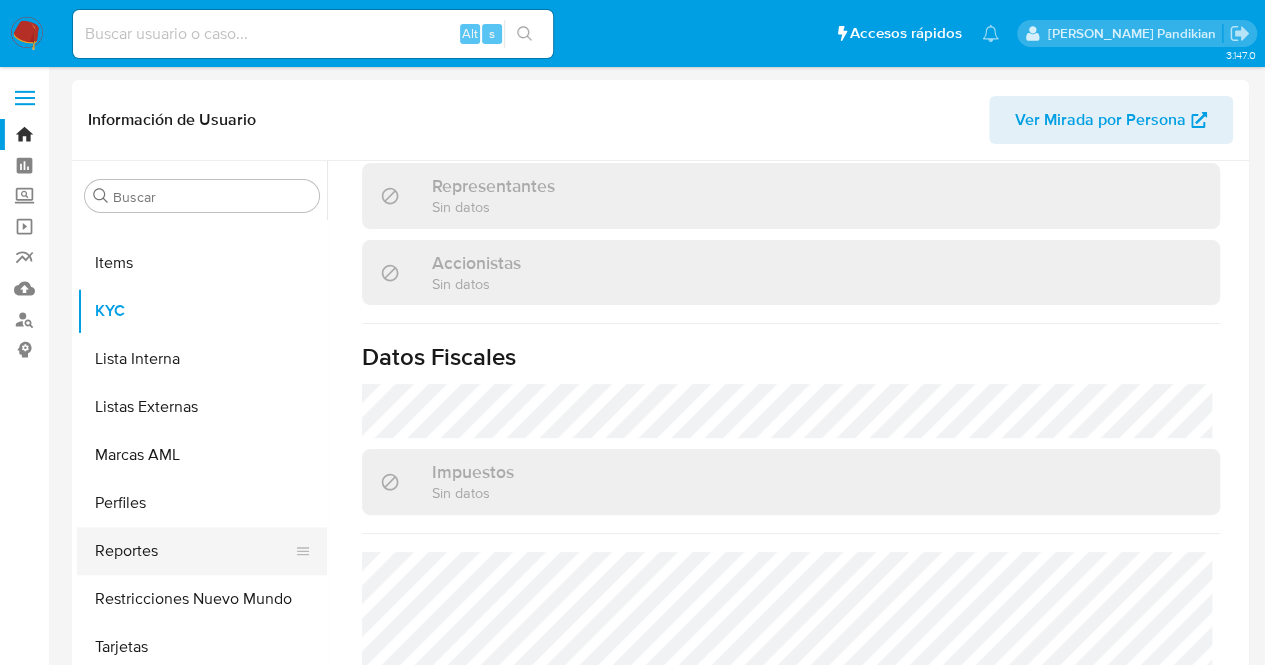 click on "Reportes" at bounding box center [194, 551] 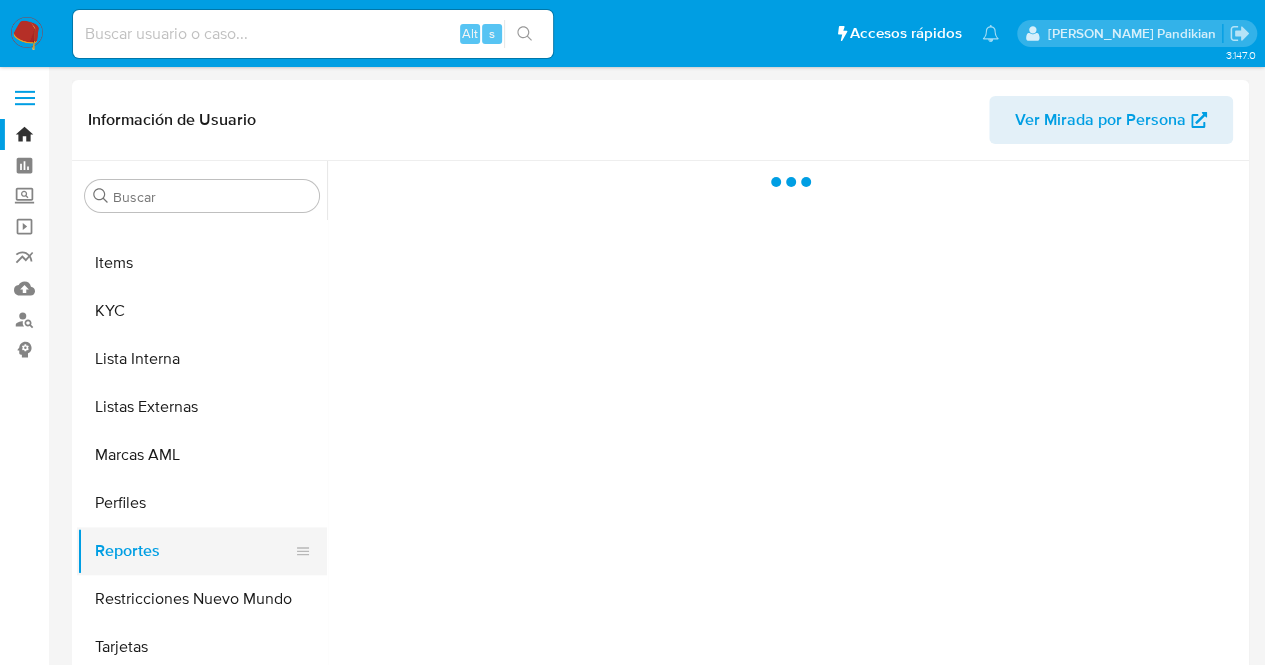 scroll, scrollTop: 0, scrollLeft: 0, axis: both 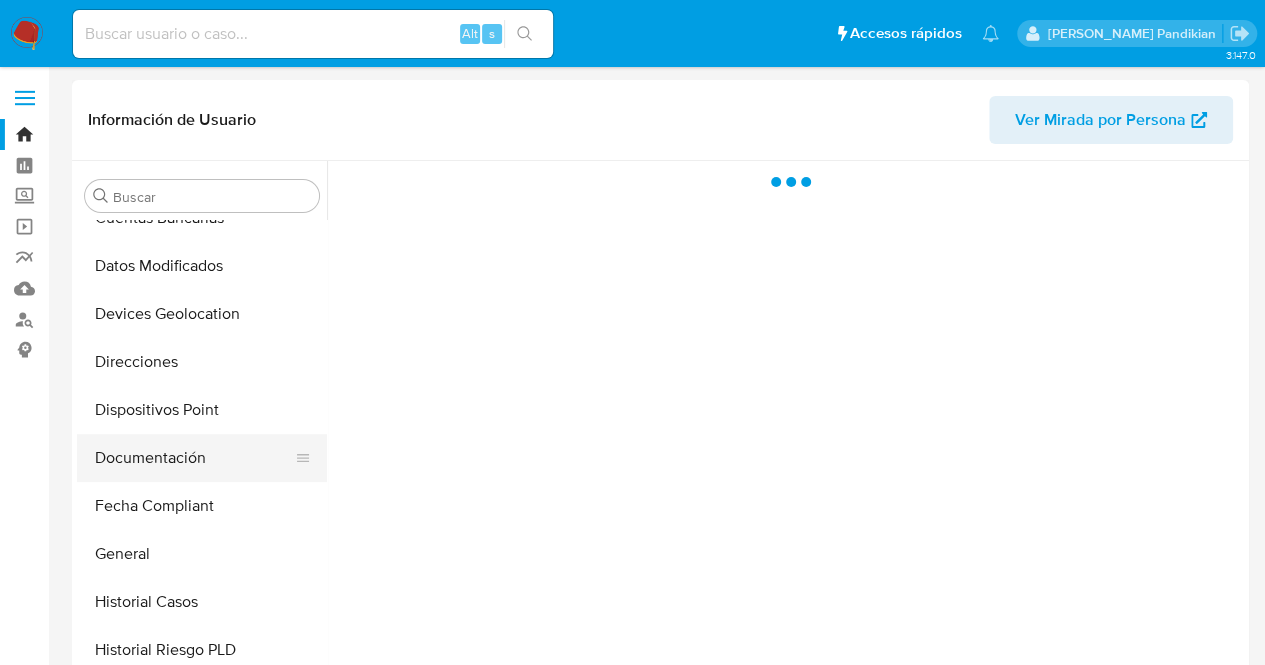 click on "Documentación" at bounding box center (194, 458) 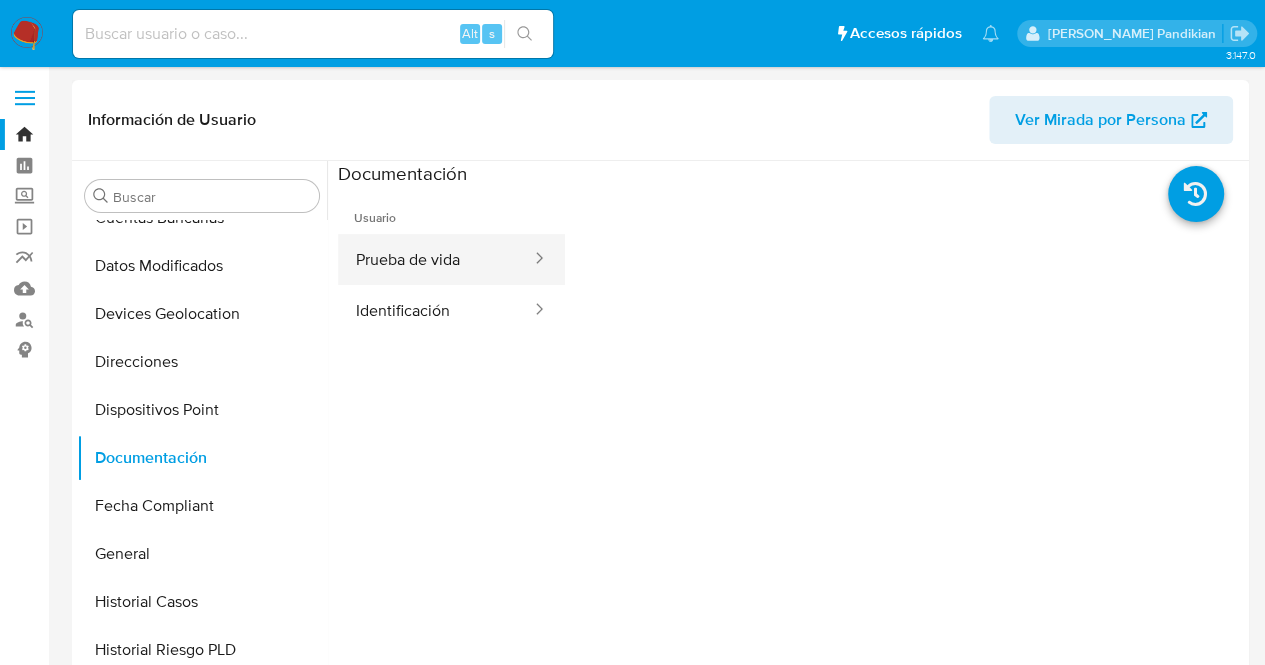 click on "Prueba de vida" at bounding box center (435, 259) 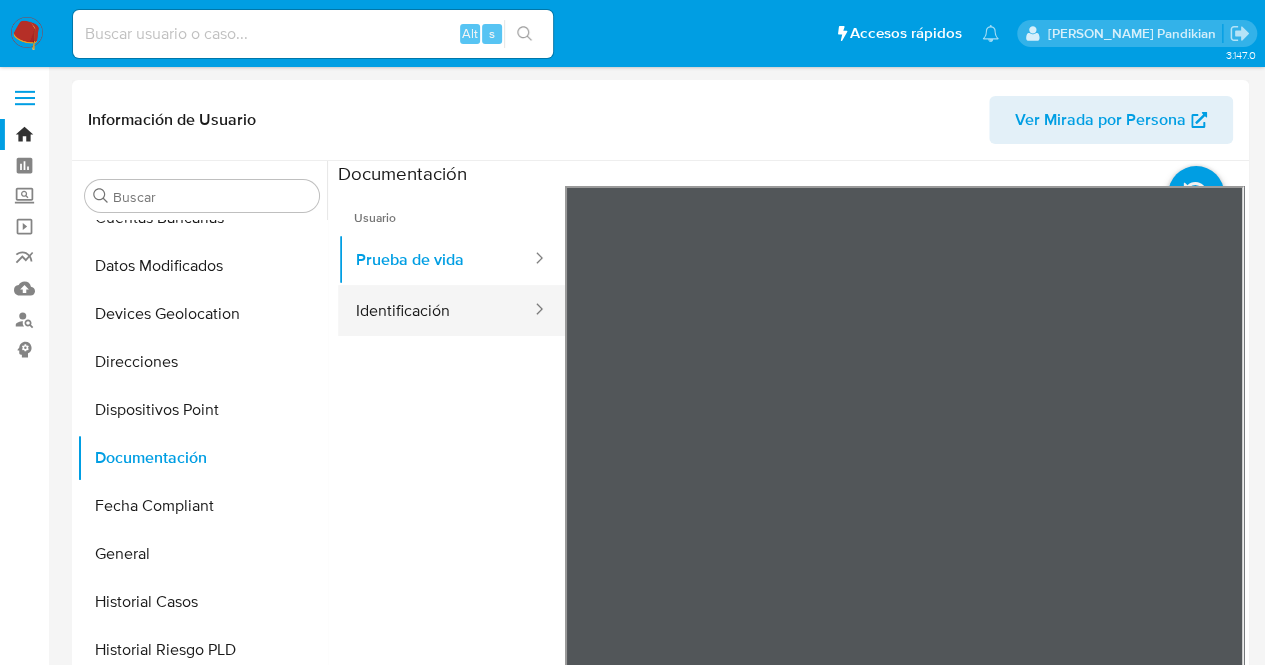 click on "Identificación" at bounding box center [435, 310] 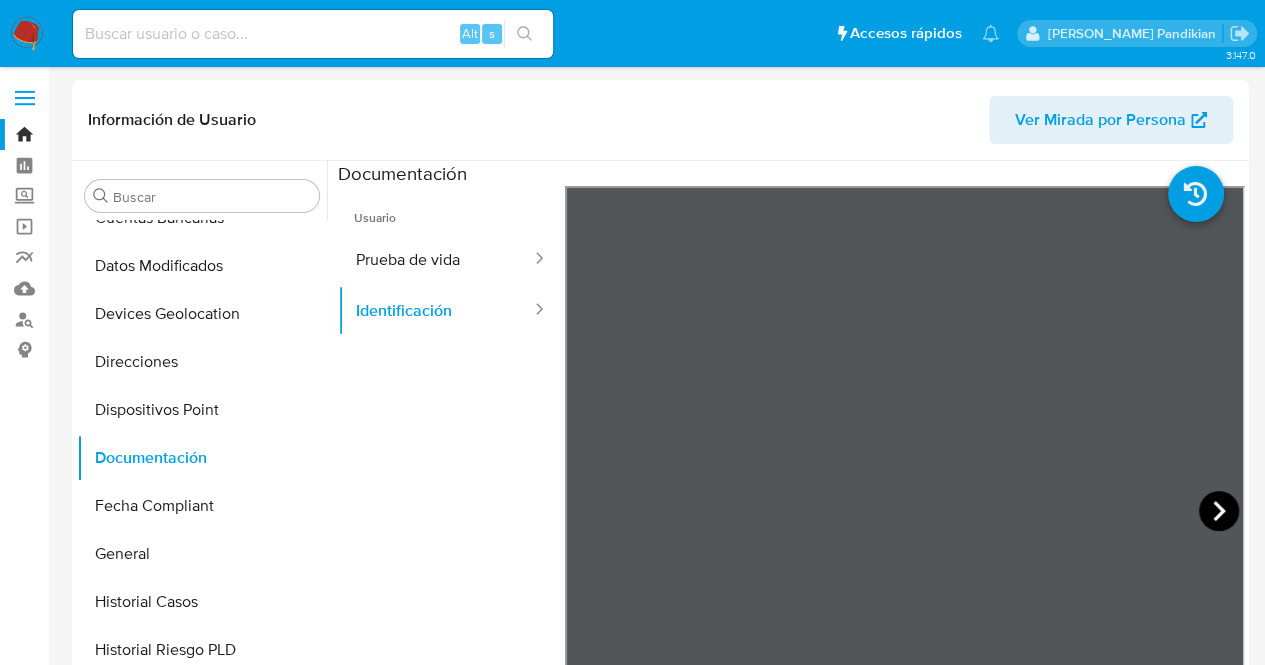click 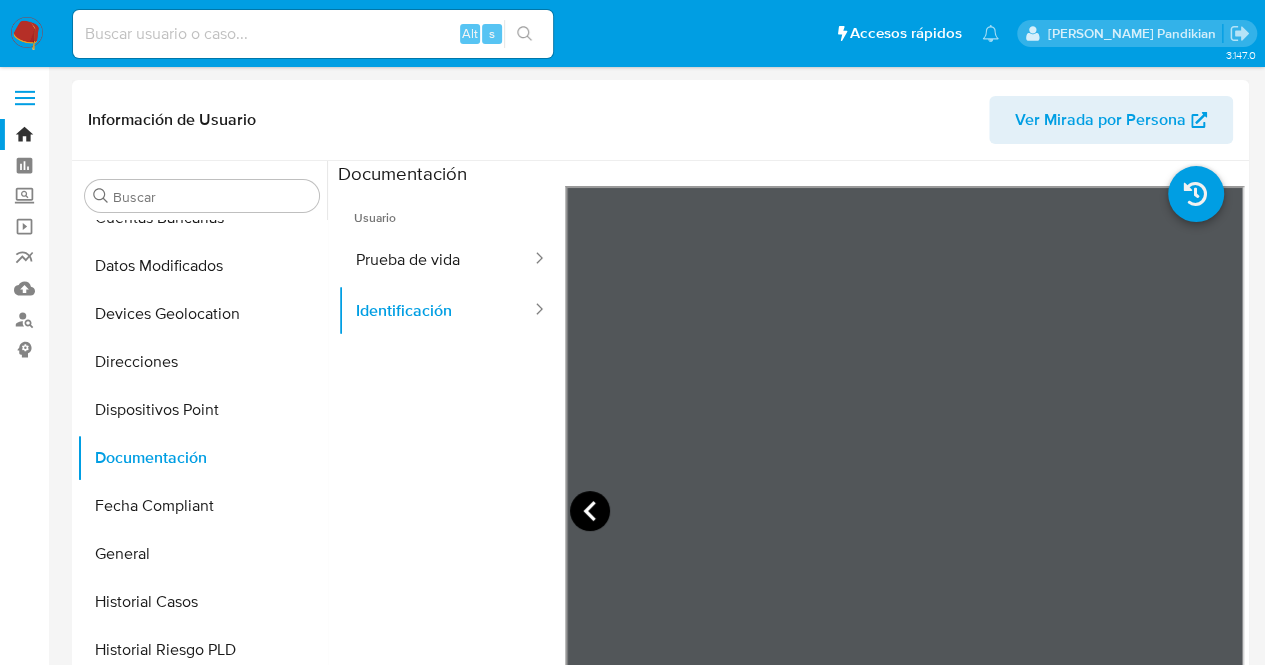 click 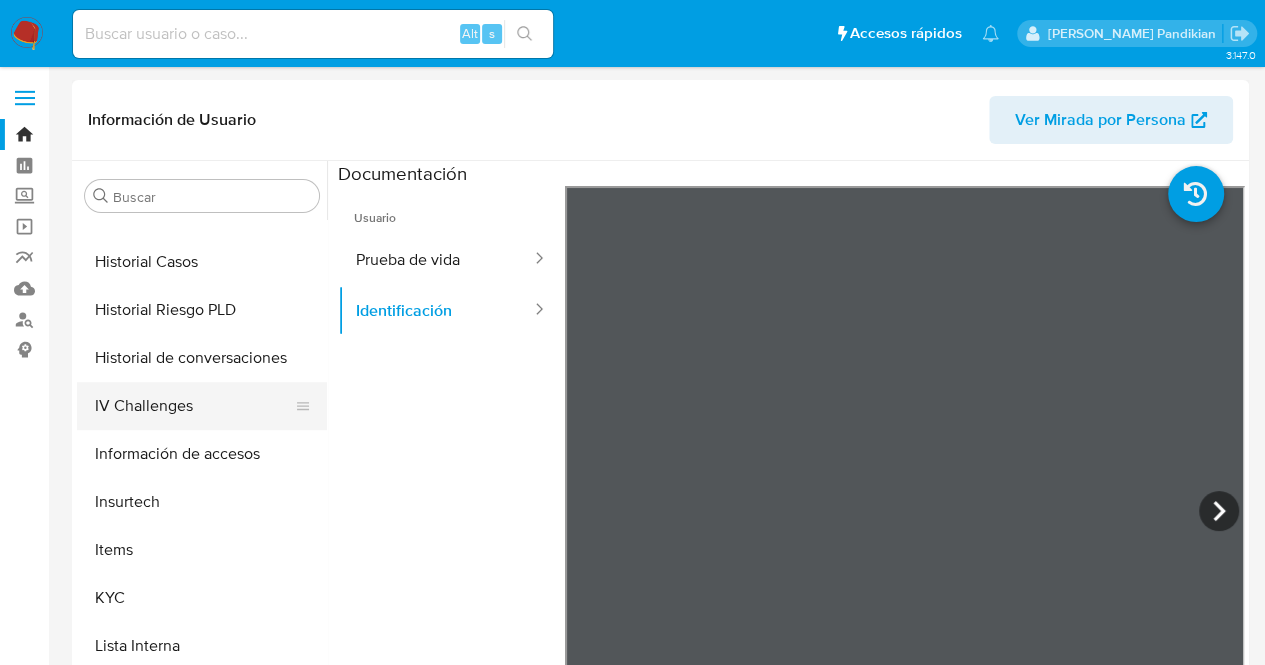 scroll, scrollTop: 618, scrollLeft: 0, axis: vertical 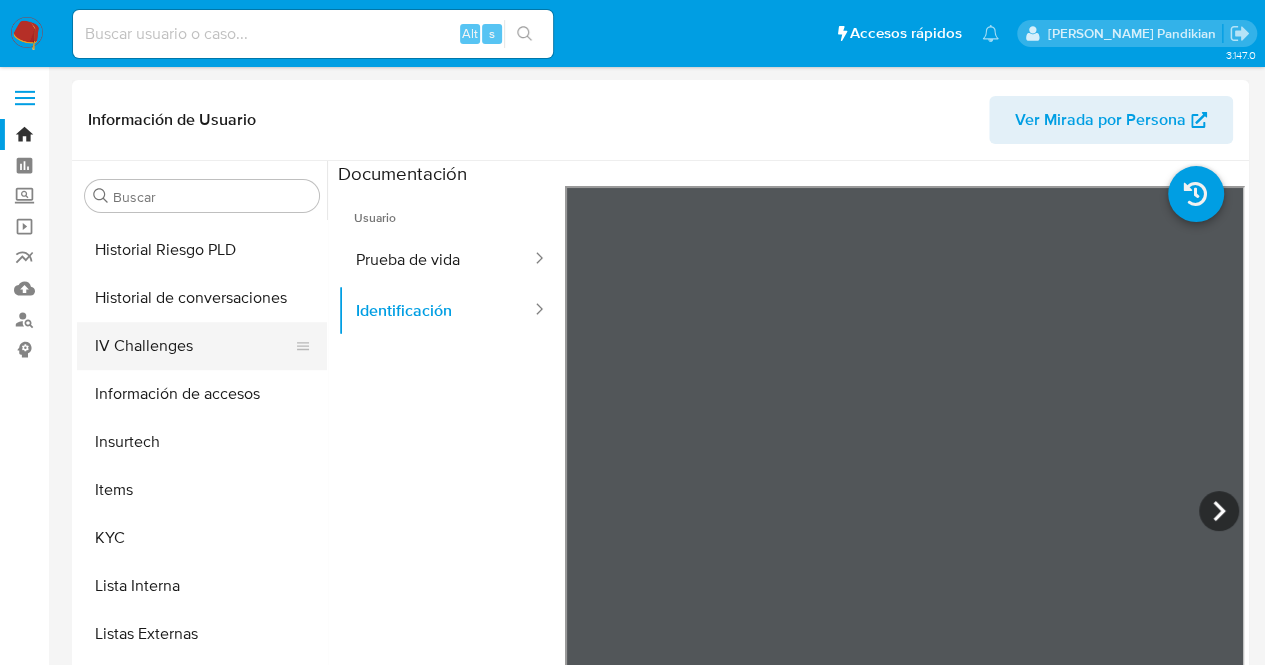 click on "IV Challenges" at bounding box center [194, 346] 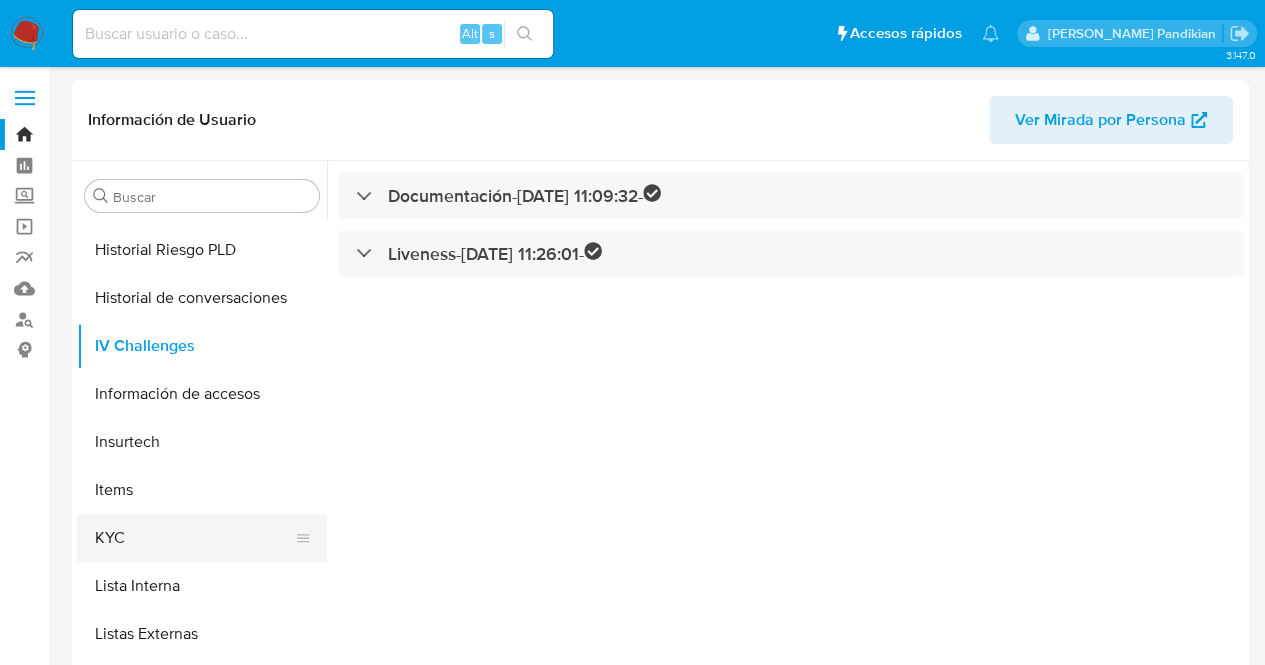 click on "KYC" at bounding box center (194, 538) 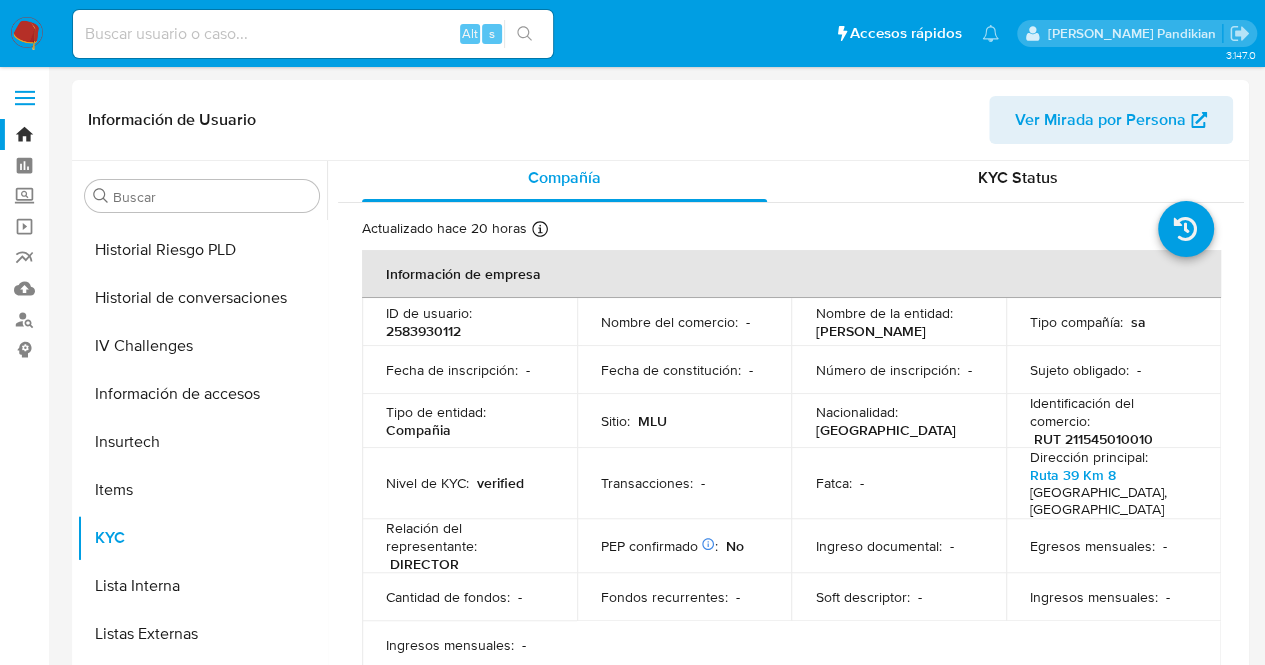 scroll, scrollTop: 0, scrollLeft: 0, axis: both 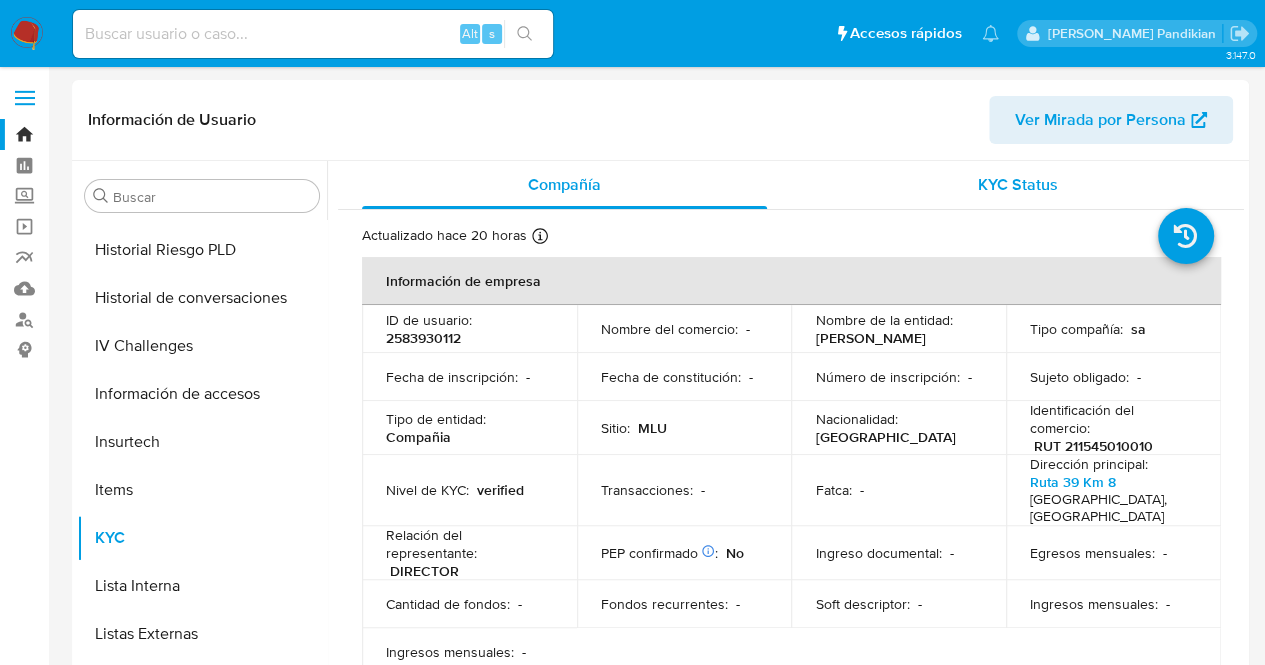 click on "KYC Status" at bounding box center (1018, 184) 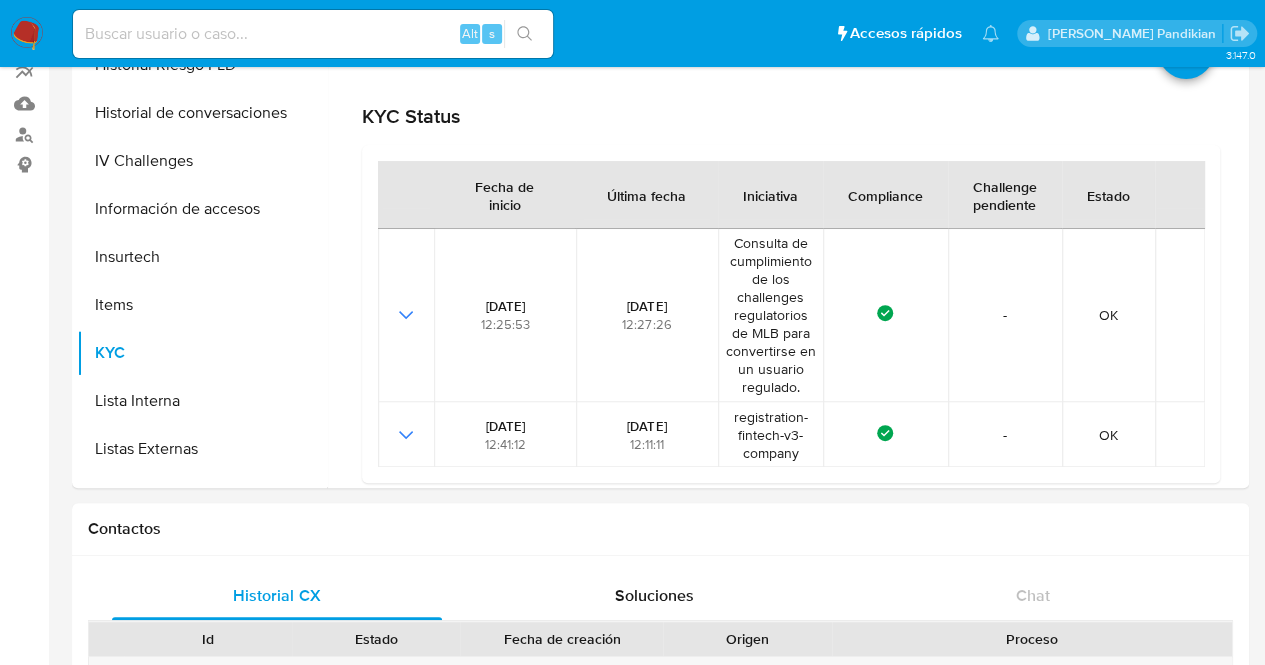 scroll, scrollTop: 200, scrollLeft: 0, axis: vertical 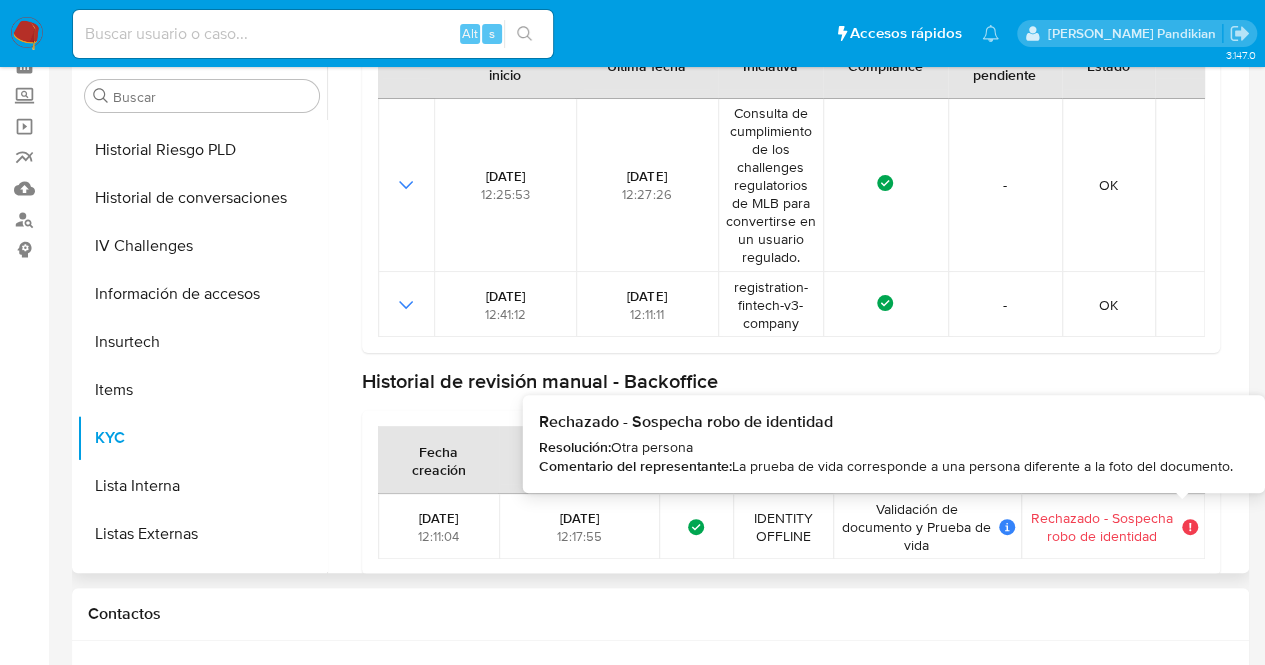 click 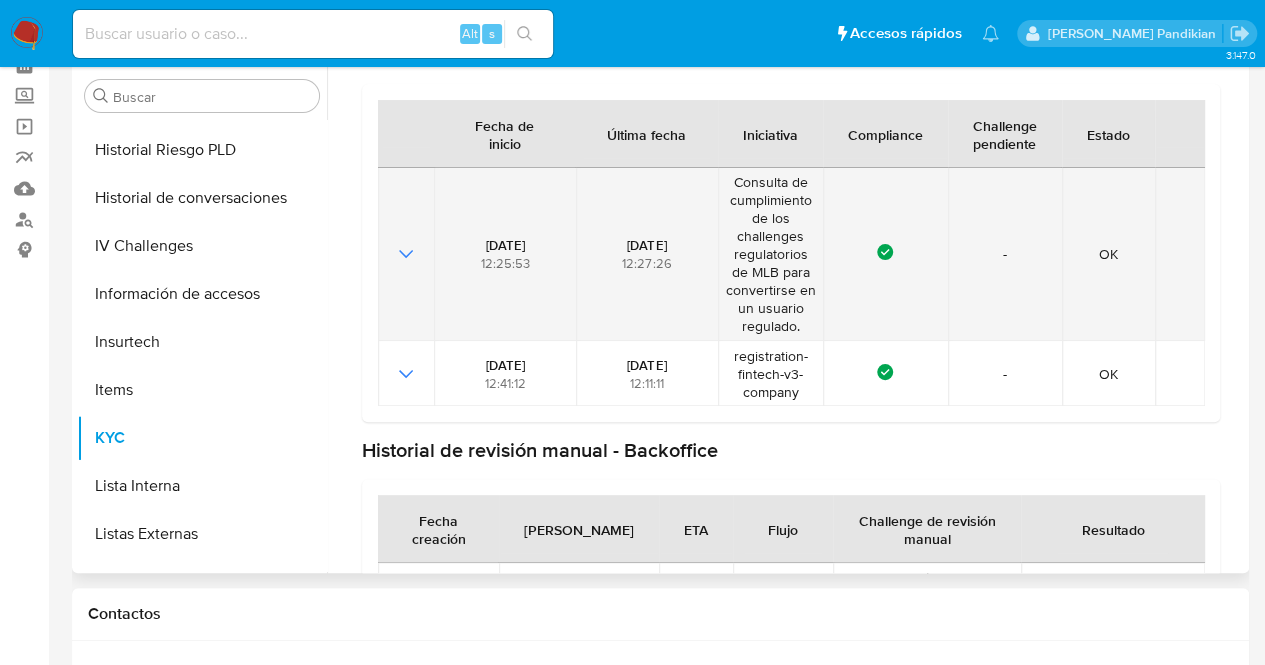 scroll, scrollTop: 115, scrollLeft: 0, axis: vertical 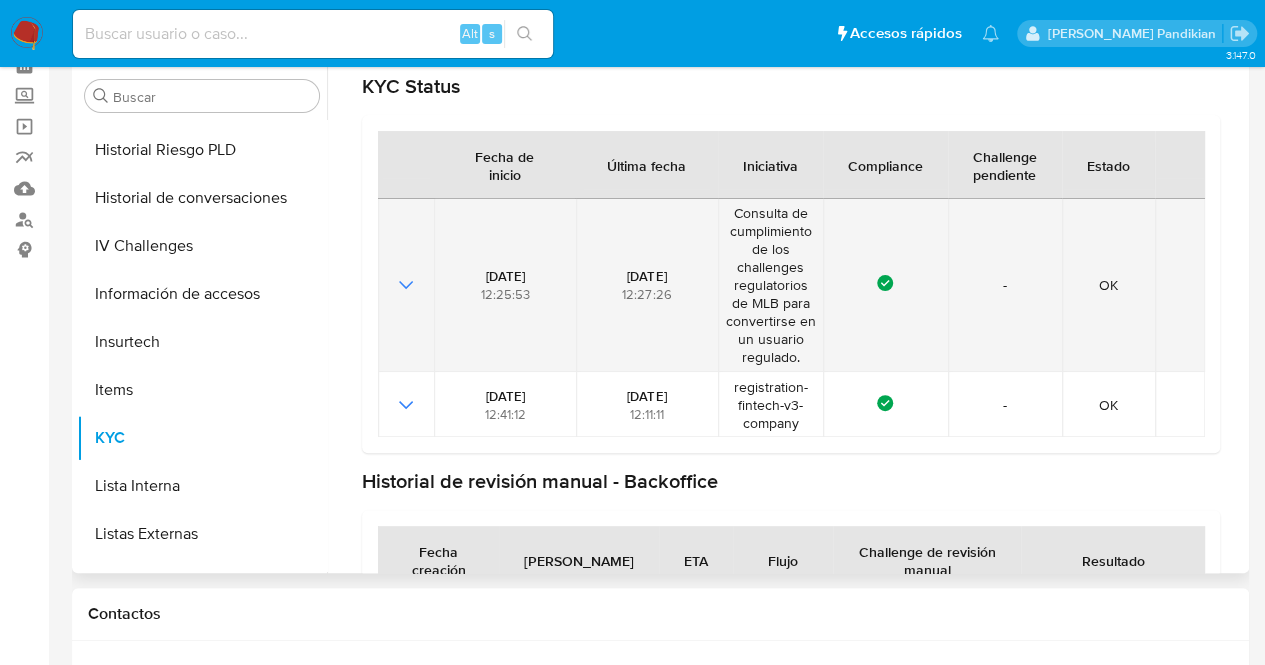 click 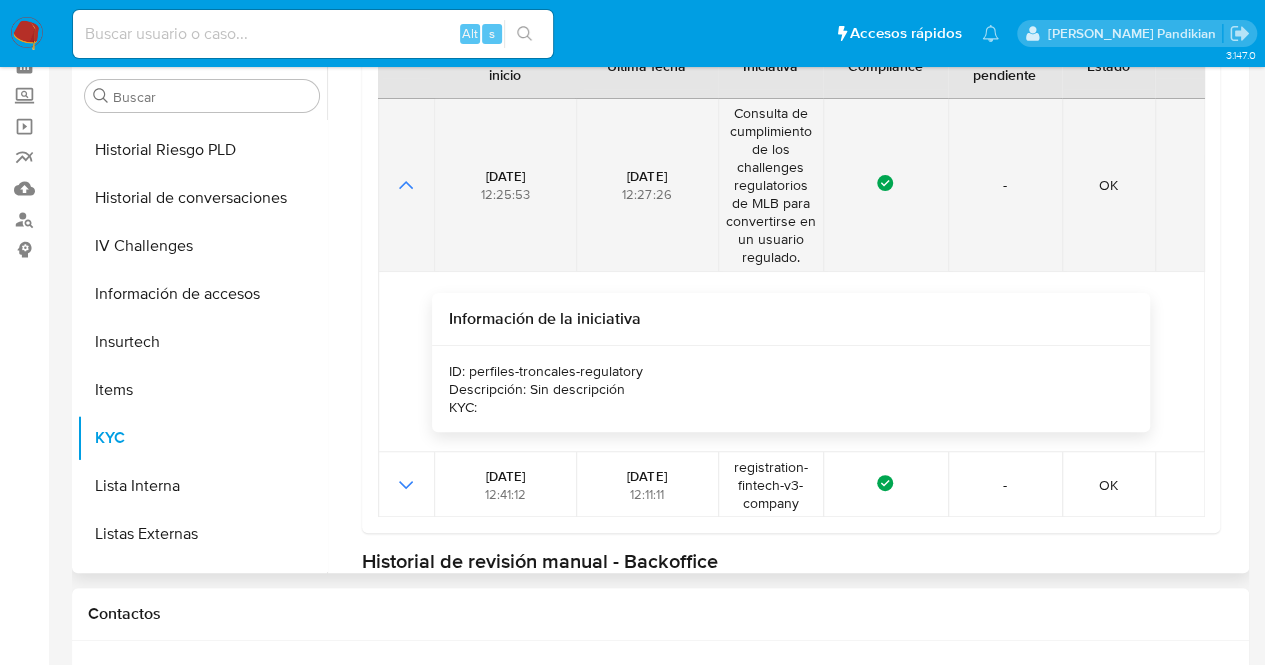 scroll, scrollTop: 115, scrollLeft: 0, axis: vertical 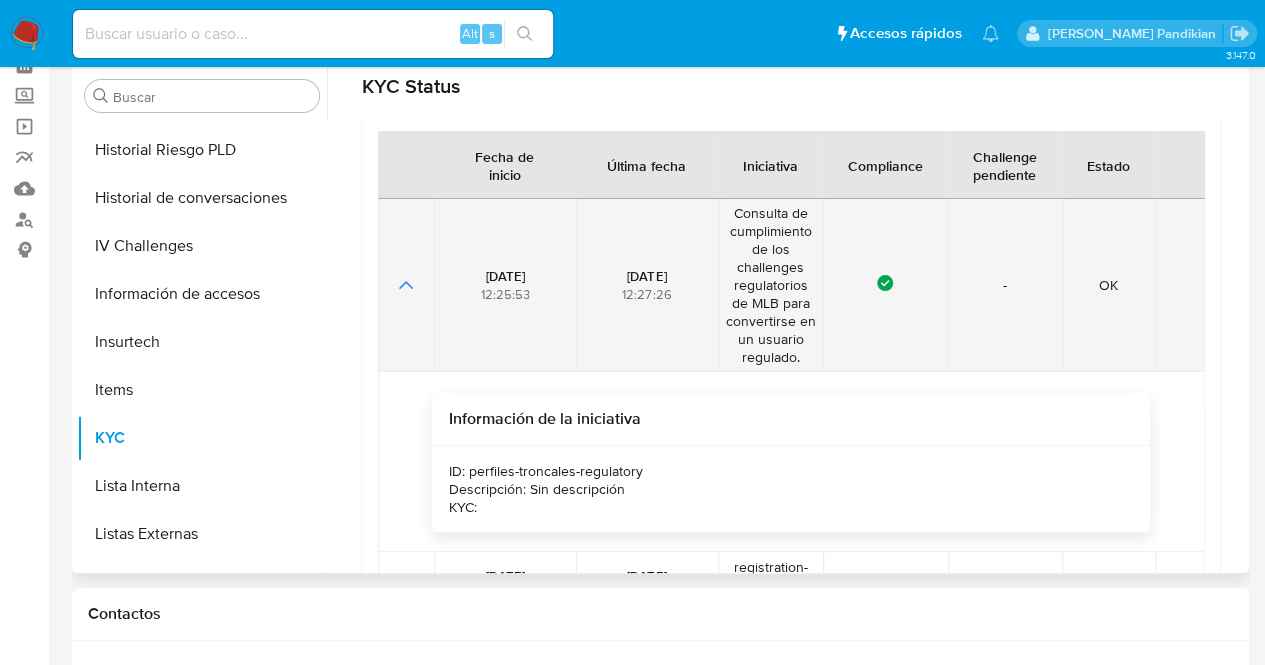 click 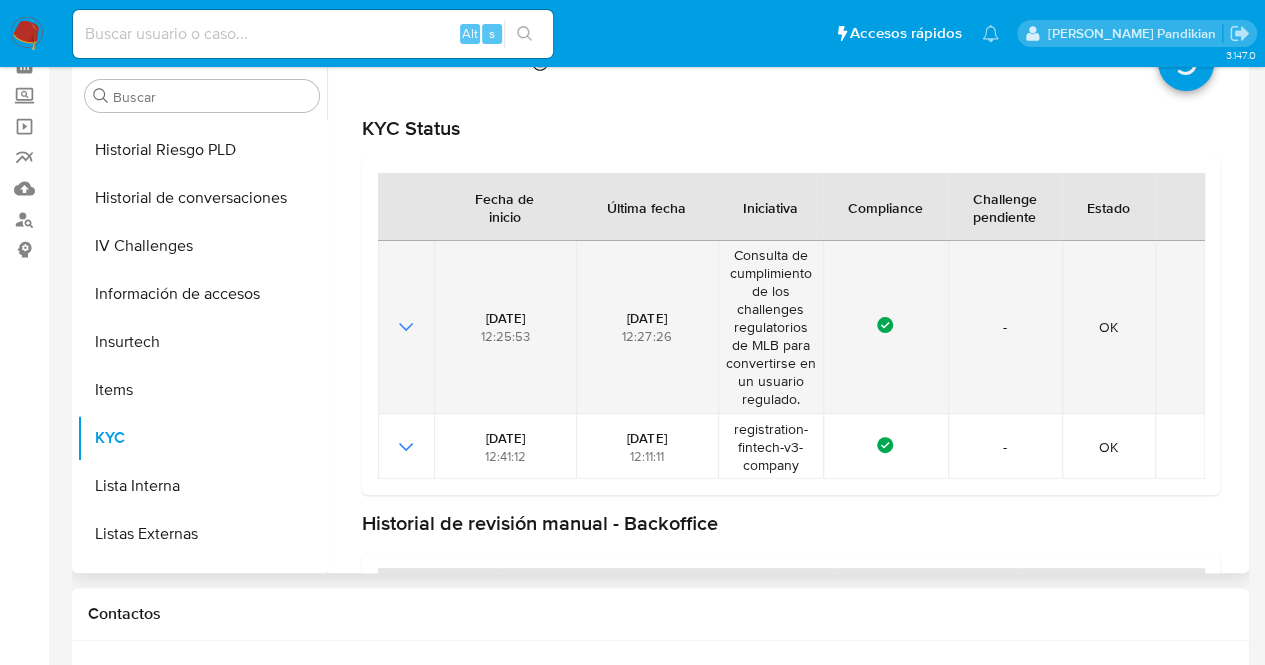 scroll, scrollTop: 100, scrollLeft: 0, axis: vertical 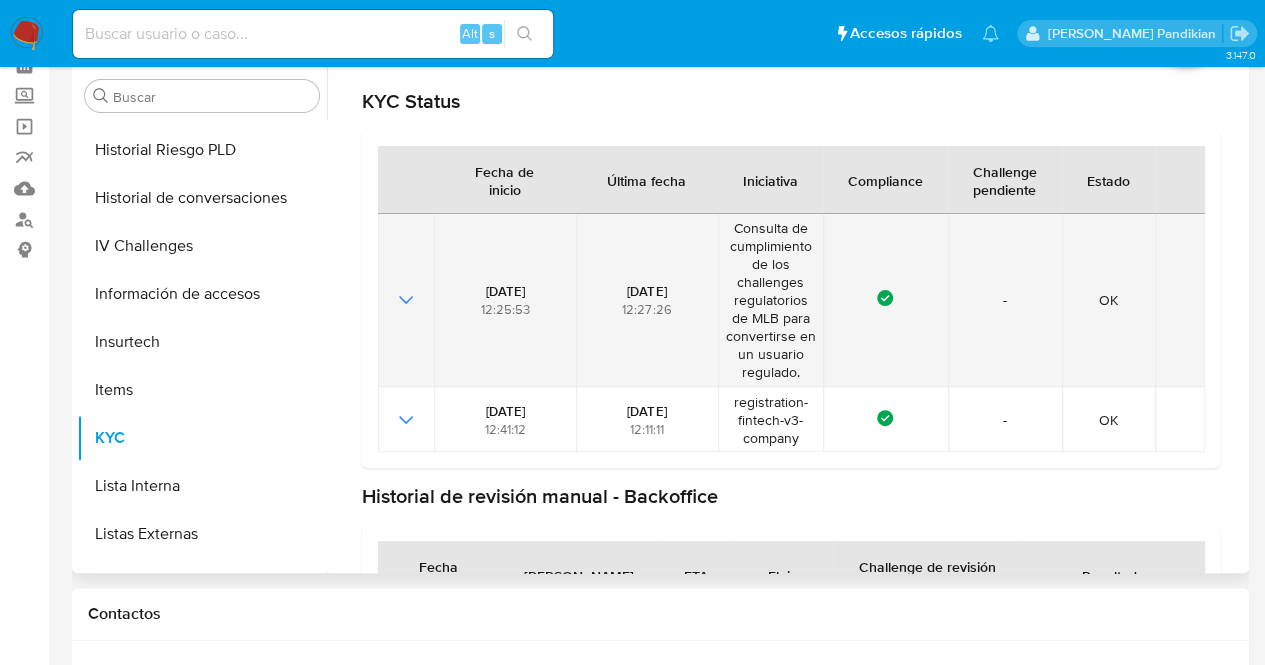 click on "-" at bounding box center [1004, 300] 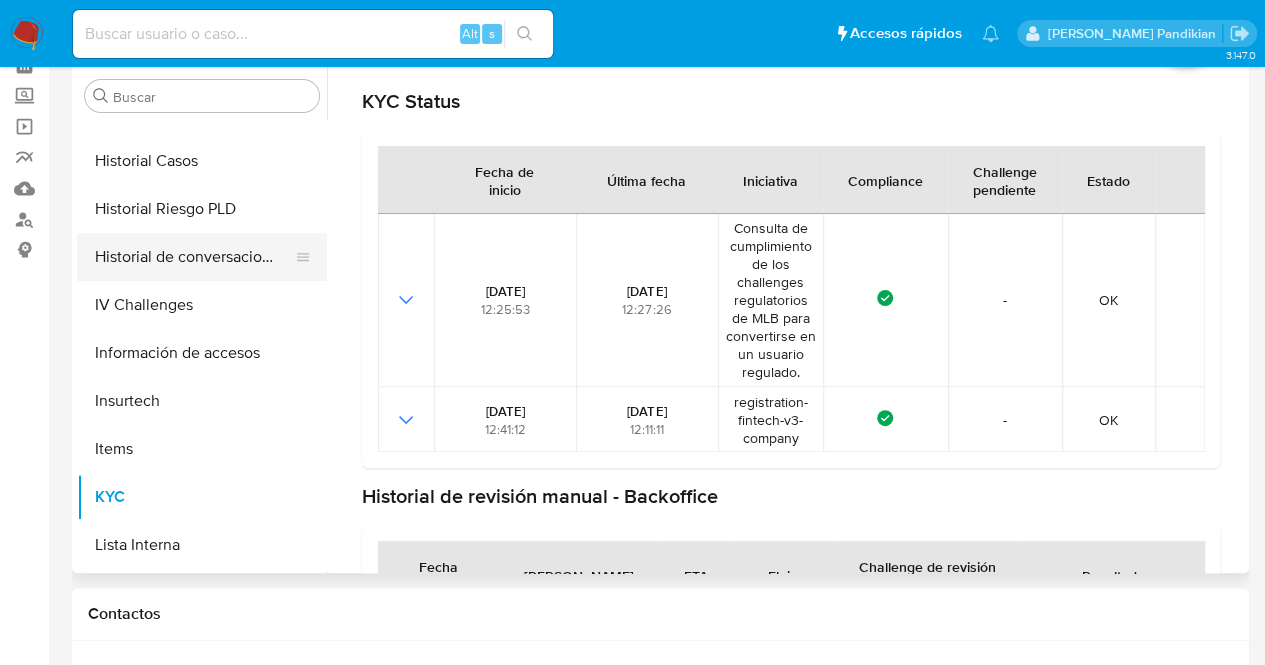 scroll, scrollTop: 518, scrollLeft: 0, axis: vertical 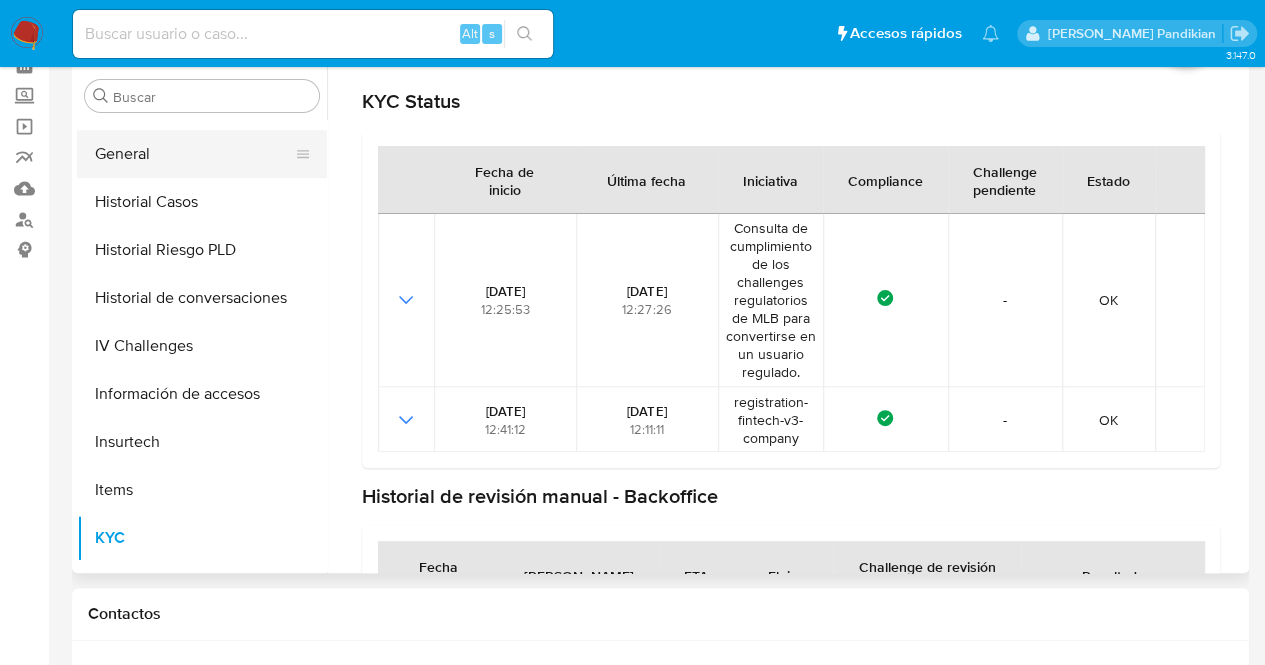 click on "General" at bounding box center (194, 154) 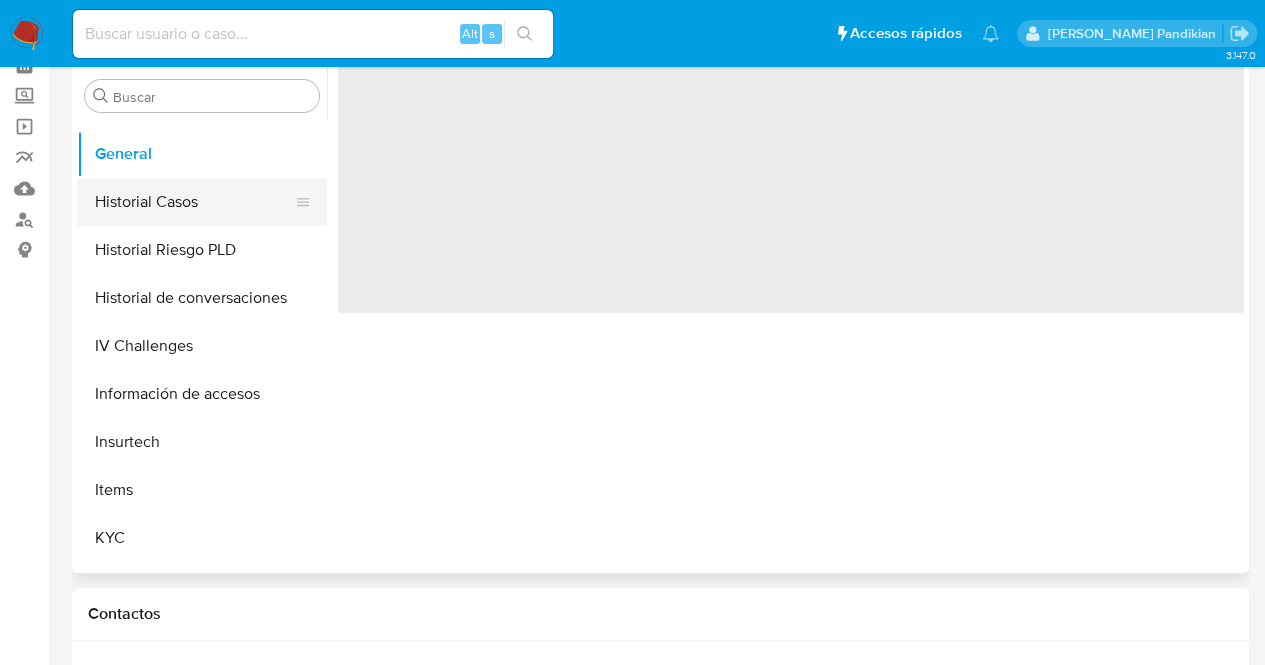 scroll, scrollTop: 0, scrollLeft: 0, axis: both 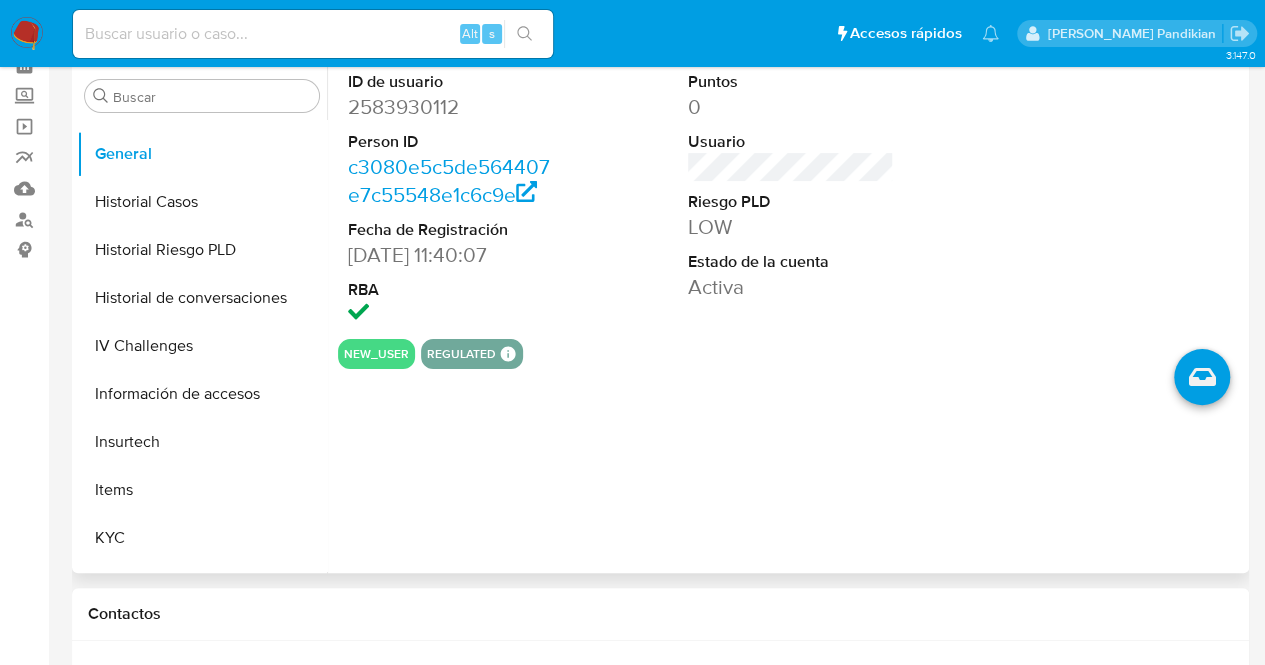 click on "2583930112" at bounding box center [451, 107] 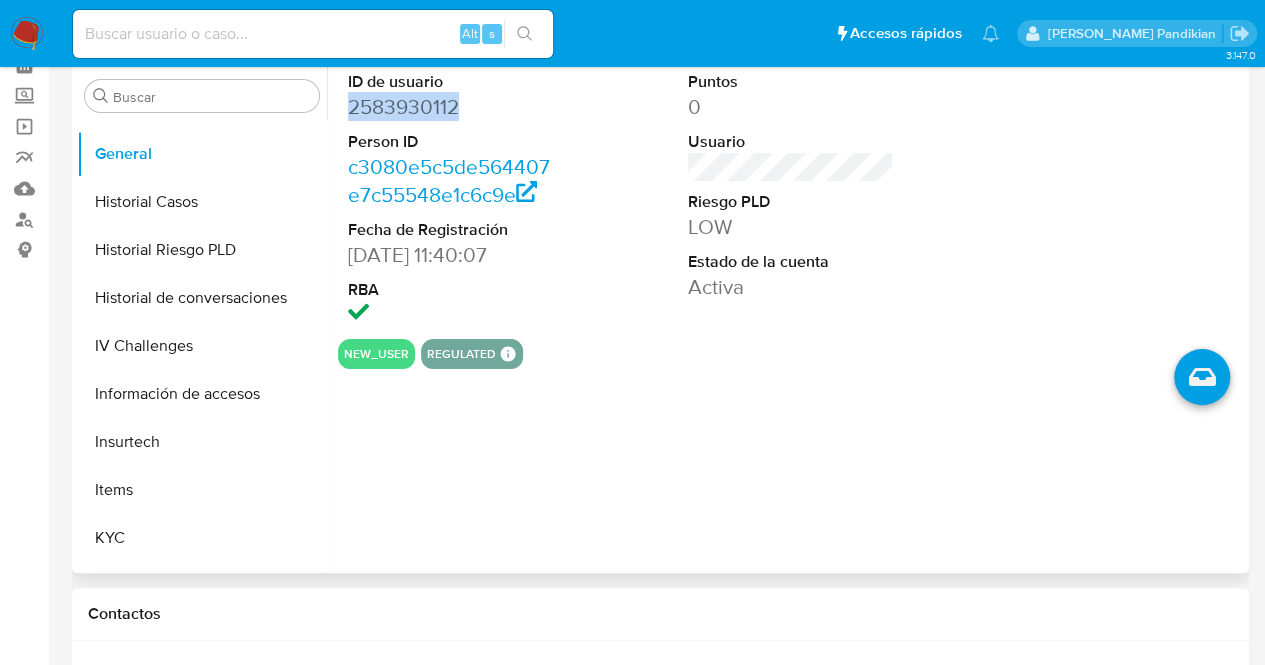 click on "2583930112" at bounding box center (451, 107) 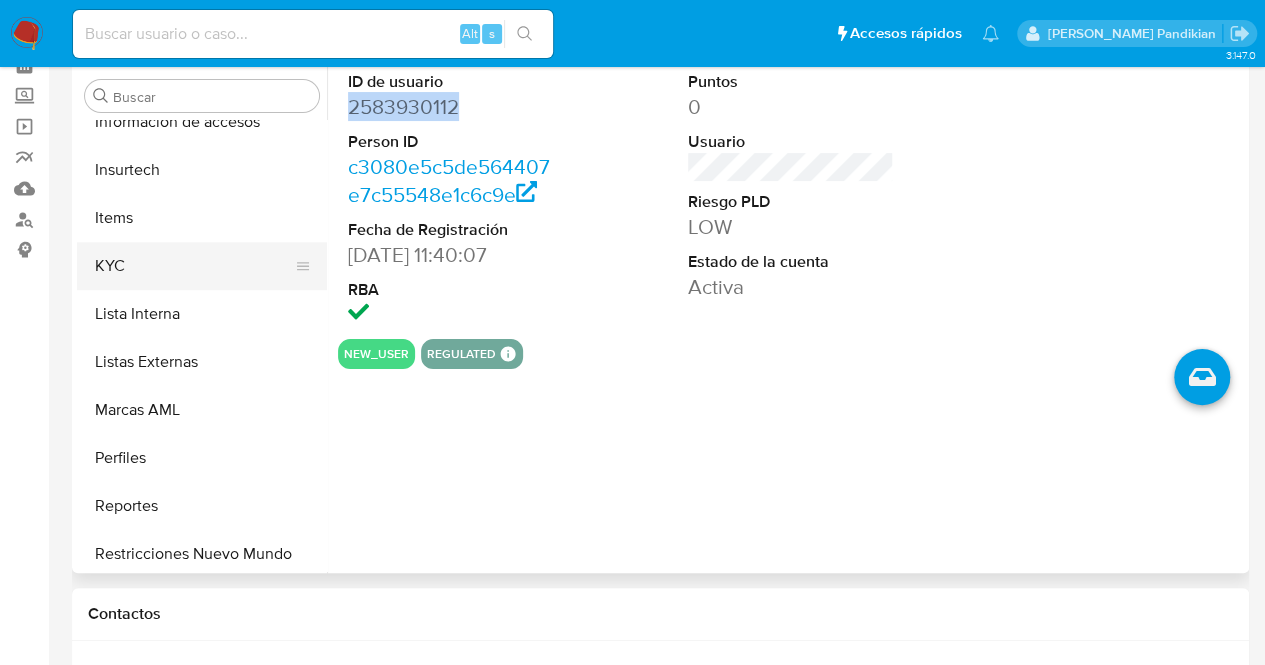 scroll, scrollTop: 845, scrollLeft: 0, axis: vertical 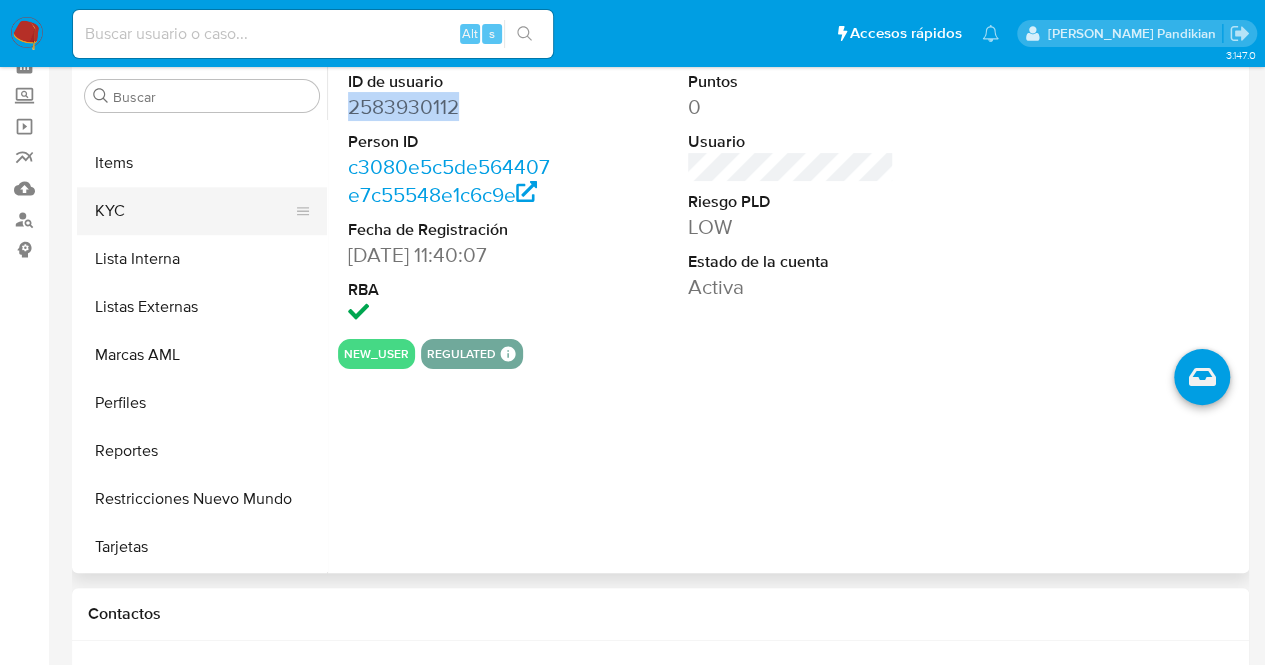 click on "KYC" at bounding box center [194, 211] 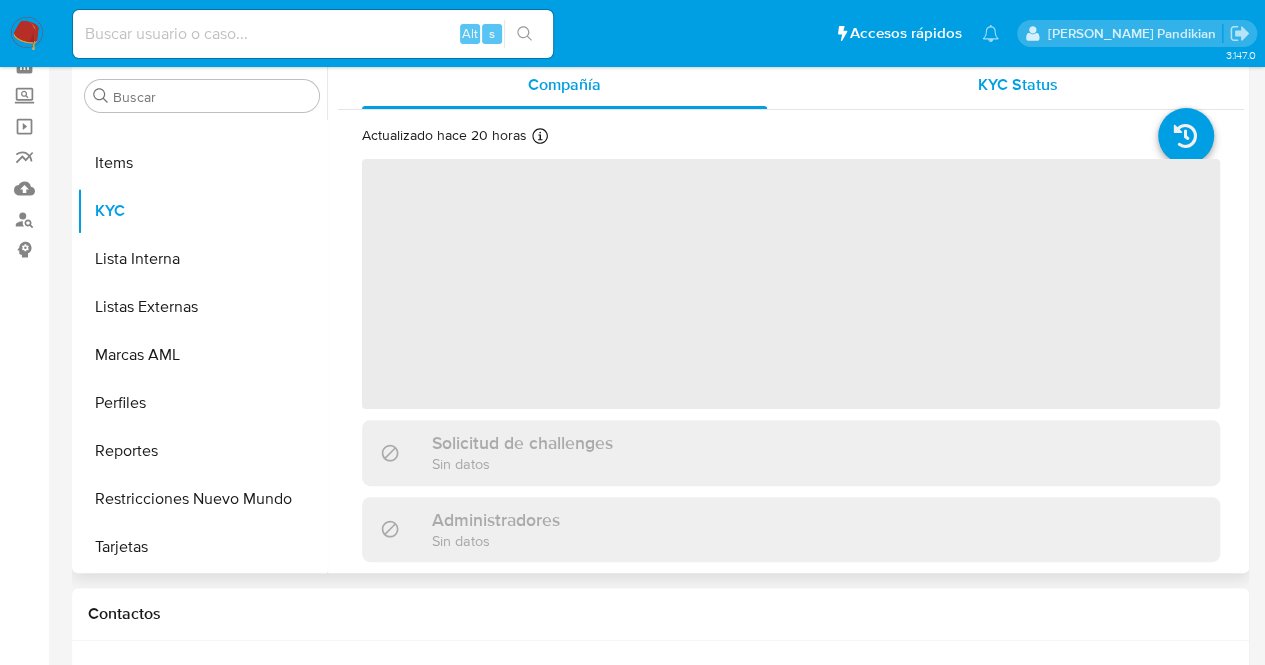 click on "KYC Status" at bounding box center [1017, 85] 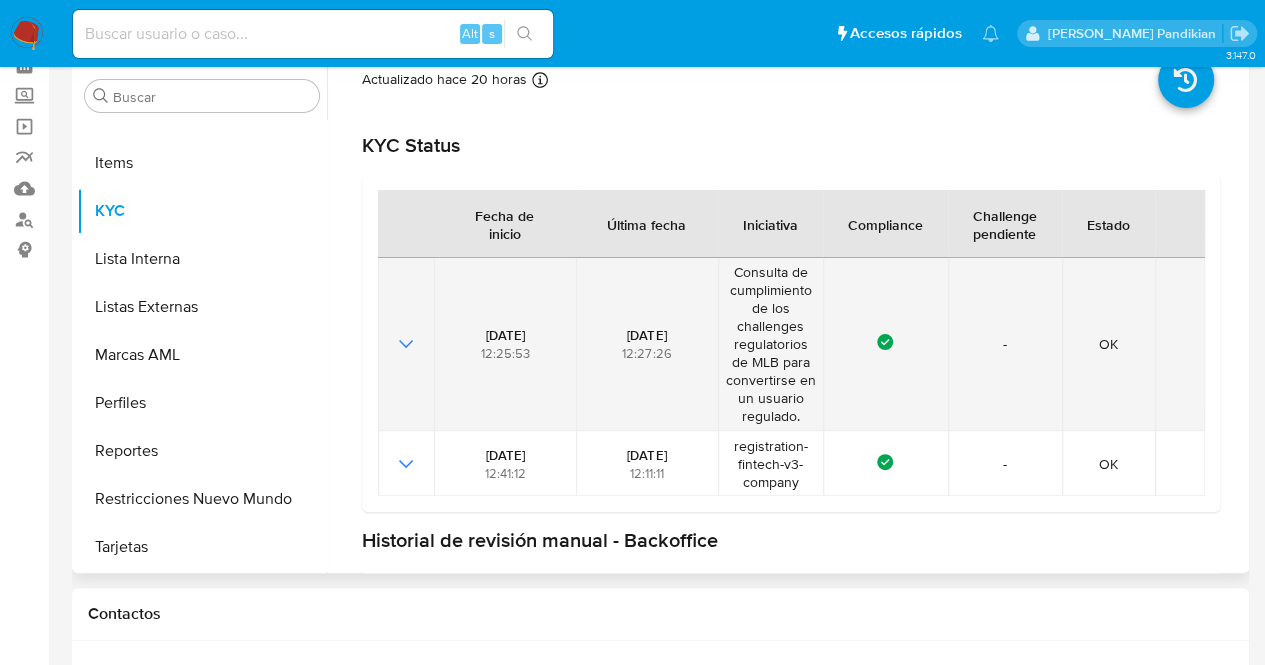 scroll, scrollTop: 100, scrollLeft: 0, axis: vertical 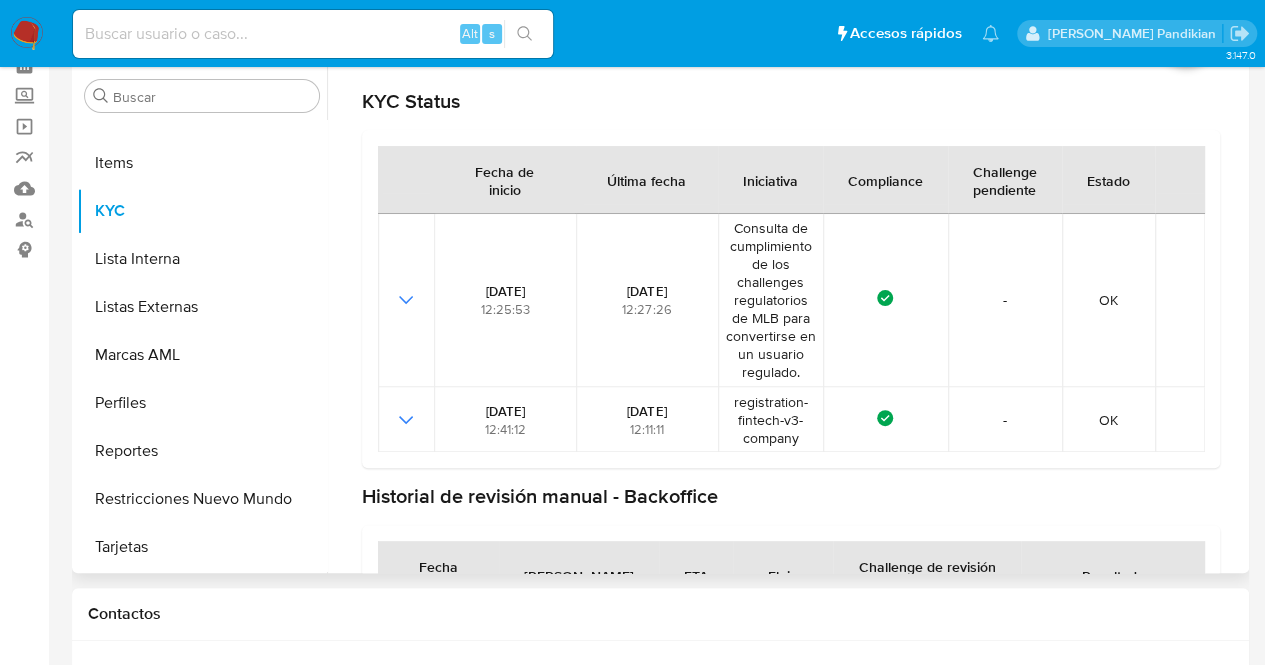 type 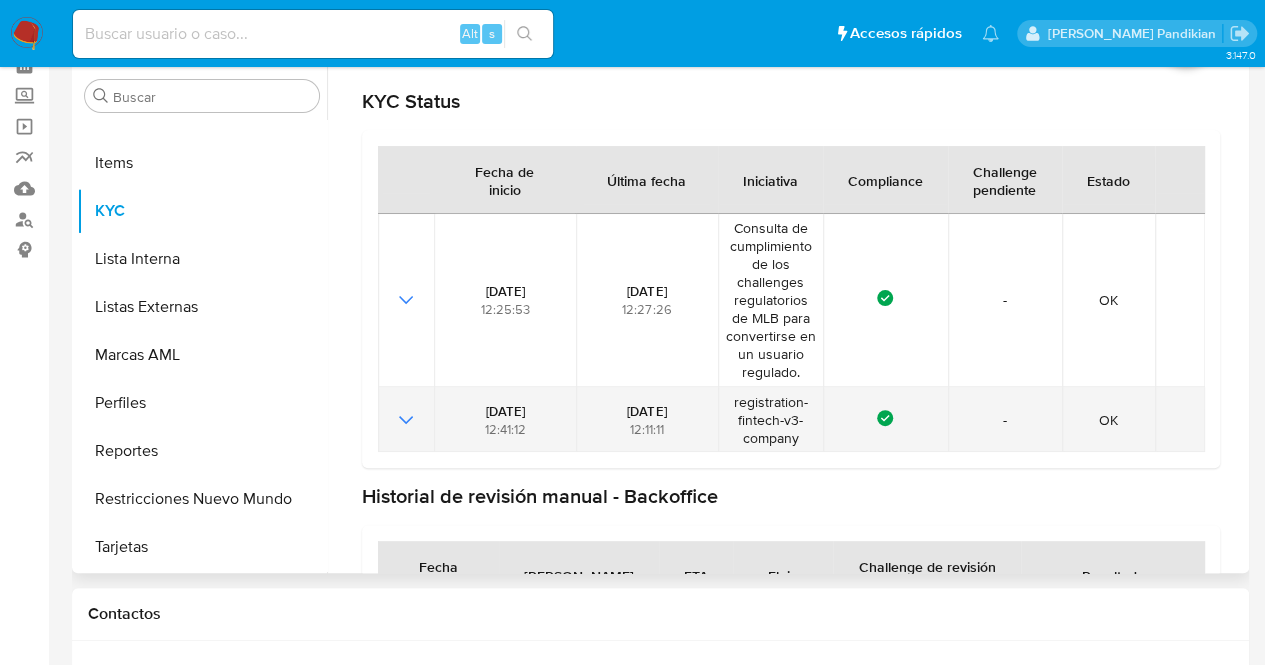 scroll, scrollTop: 215, scrollLeft: 0, axis: vertical 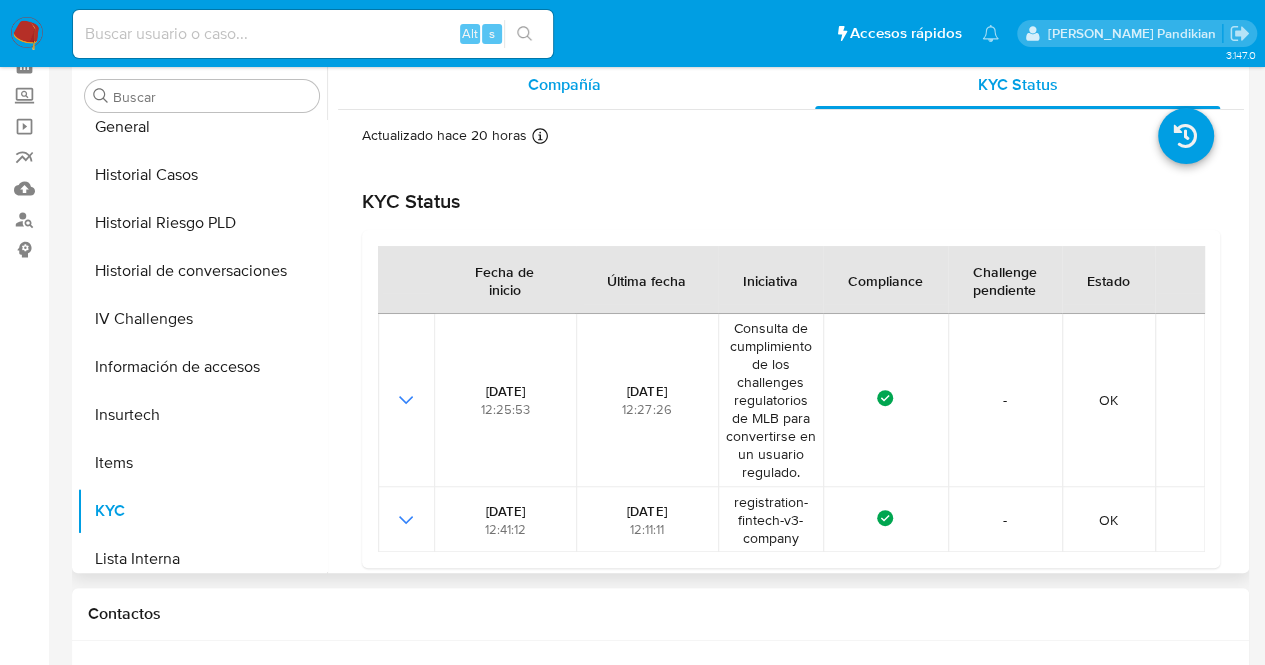 click on "Compañía" at bounding box center (564, 84) 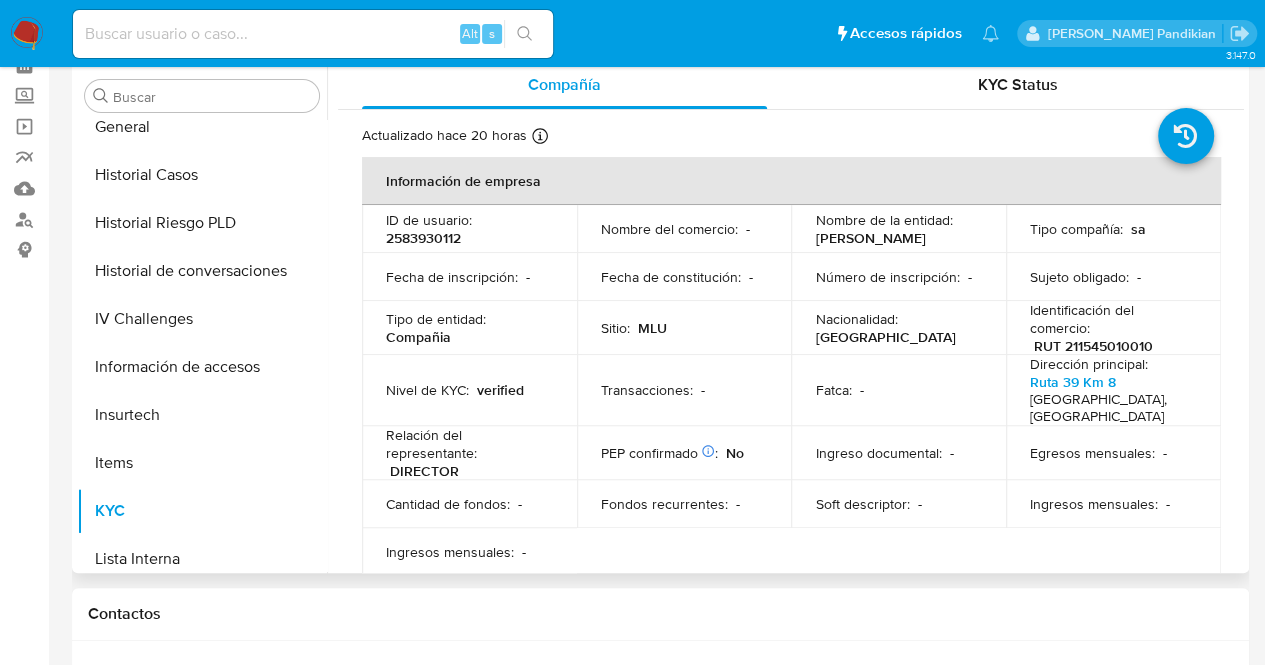 click on "Sujeto obligado :    -" at bounding box center (1113, 277) 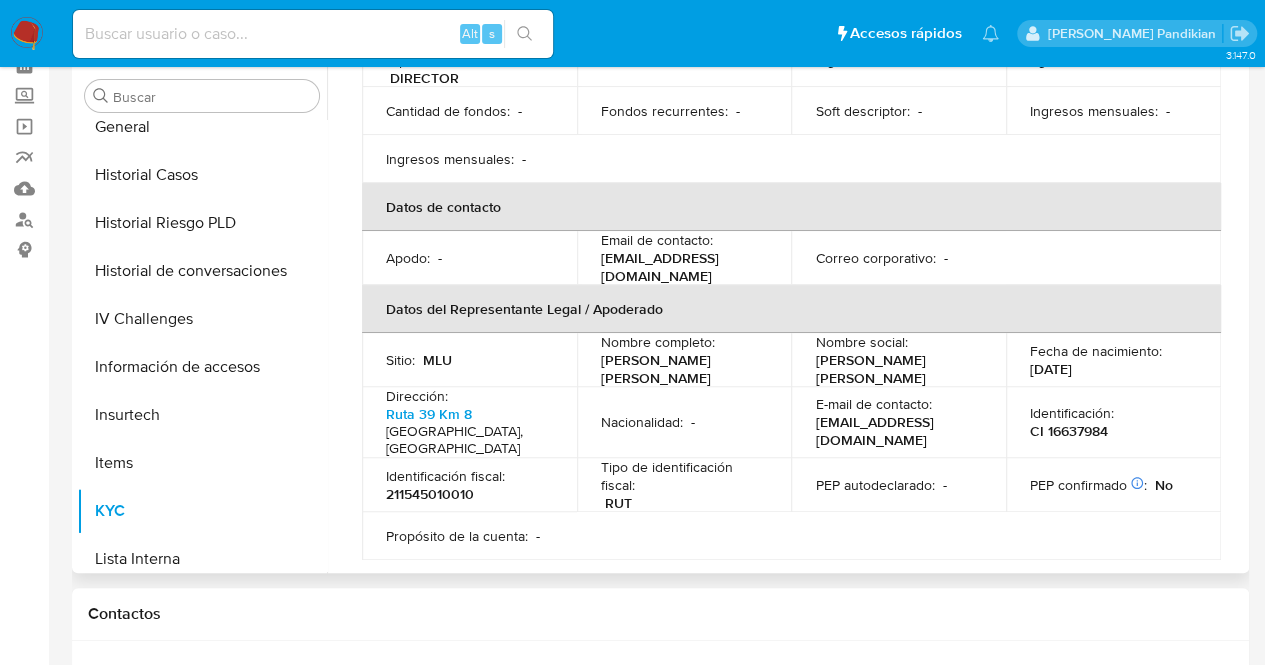scroll, scrollTop: 400, scrollLeft: 0, axis: vertical 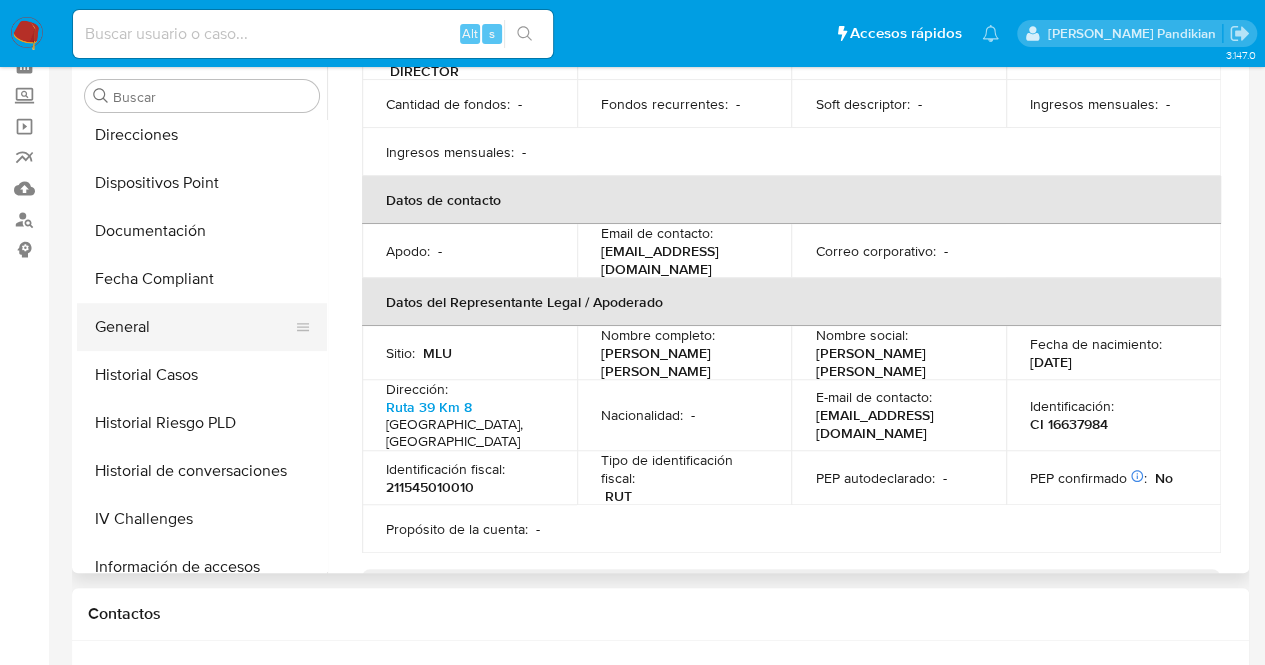 click on "General" at bounding box center (194, 327) 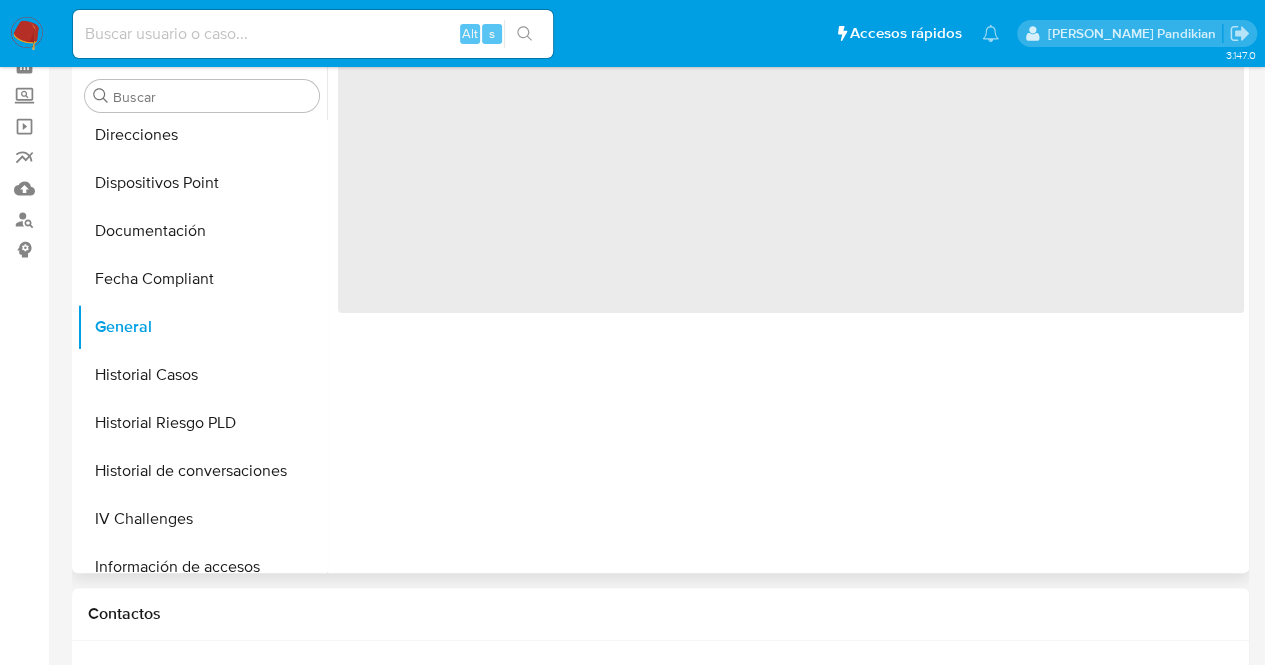 scroll, scrollTop: 0, scrollLeft: 0, axis: both 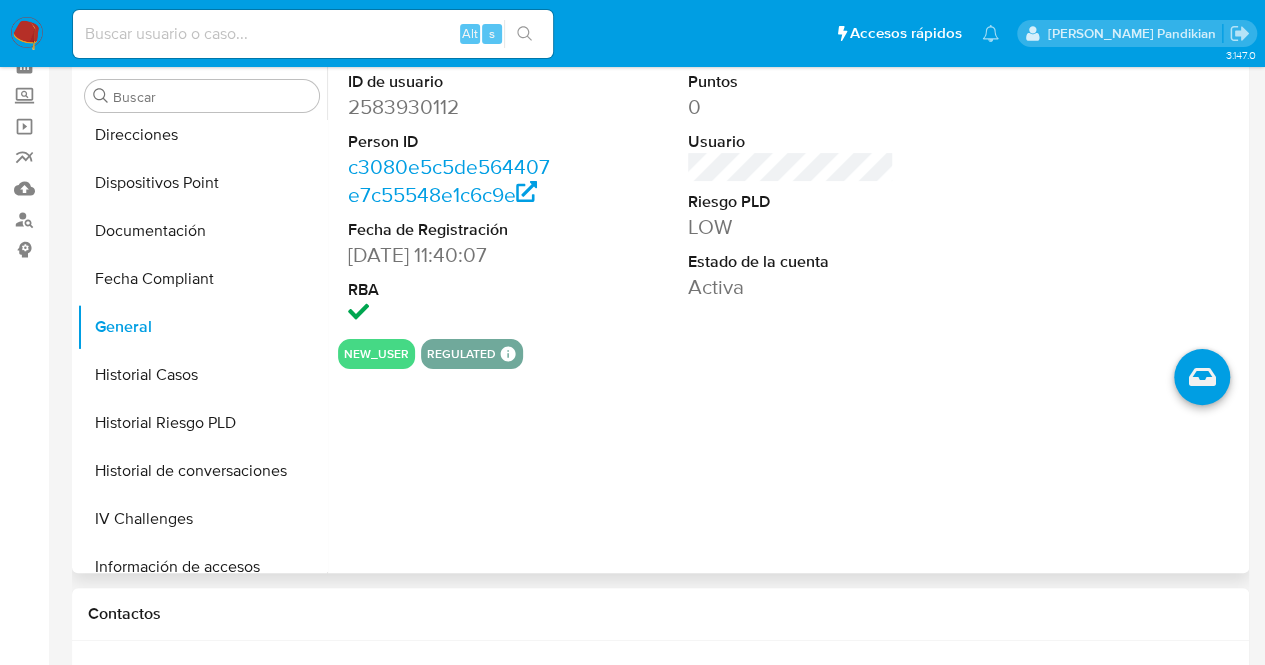 click on "2583930112" at bounding box center (451, 107) 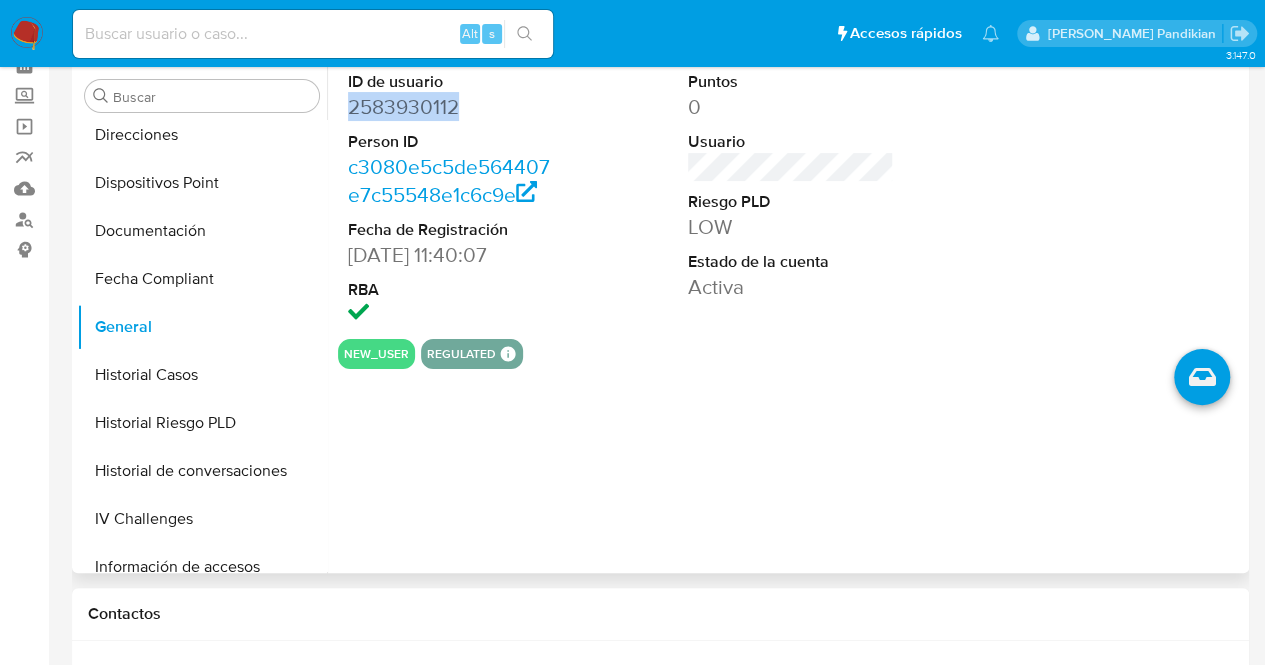 click on "2583930112" at bounding box center [451, 107] 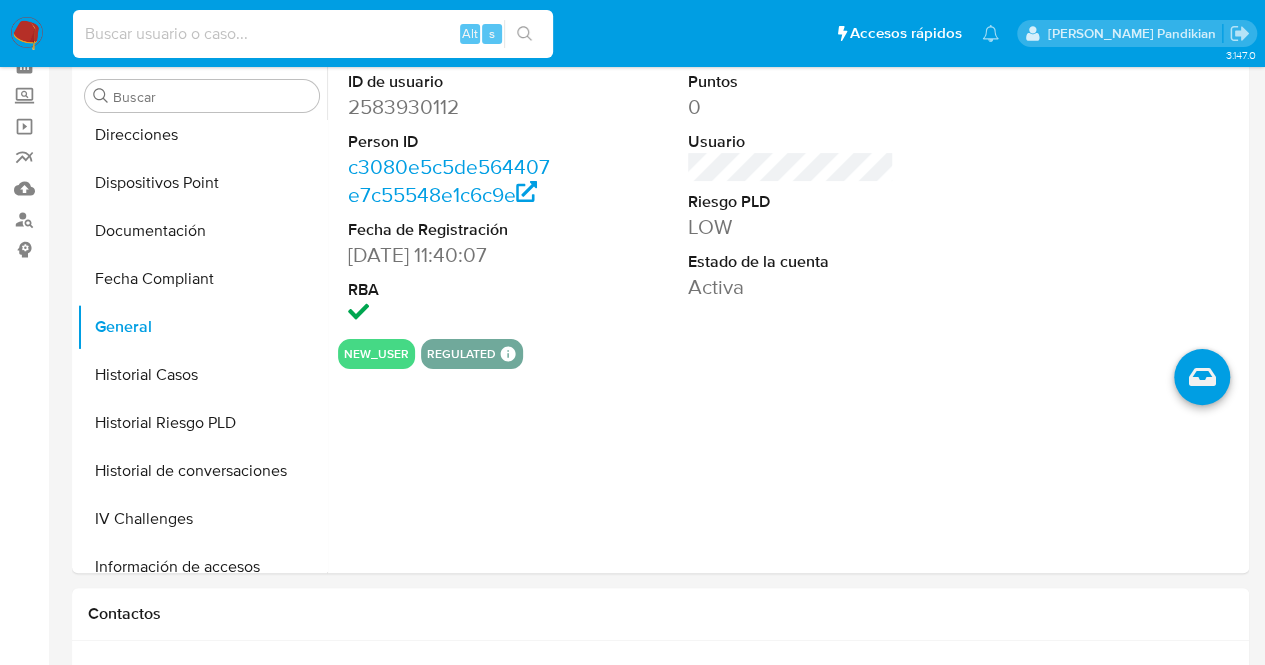 click at bounding box center [313, 34] 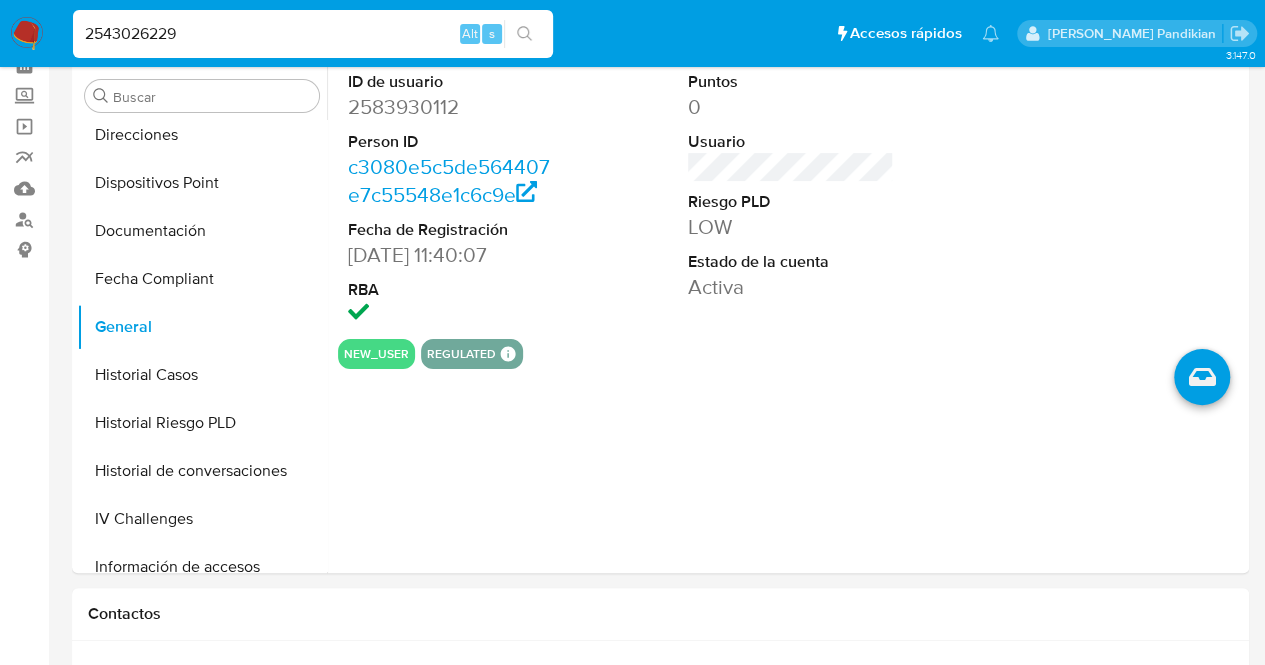 type on "2543026229" 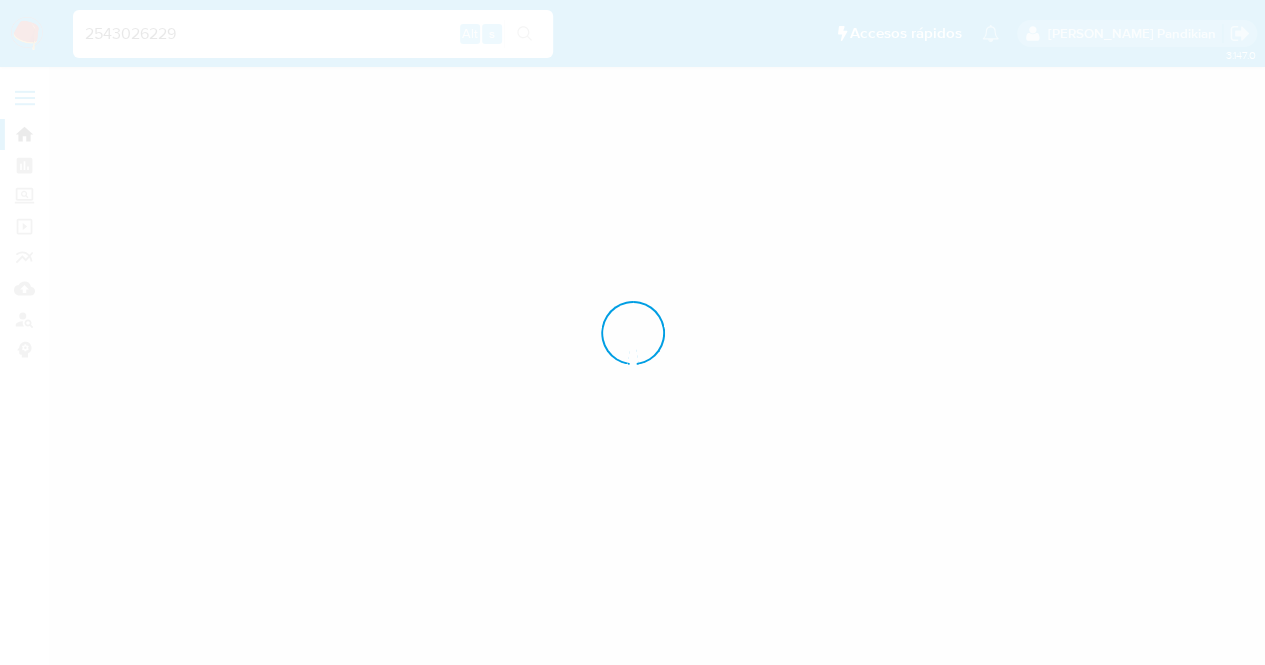 scroll, scrollTop: 0, scrollLeft: 0, axis: both 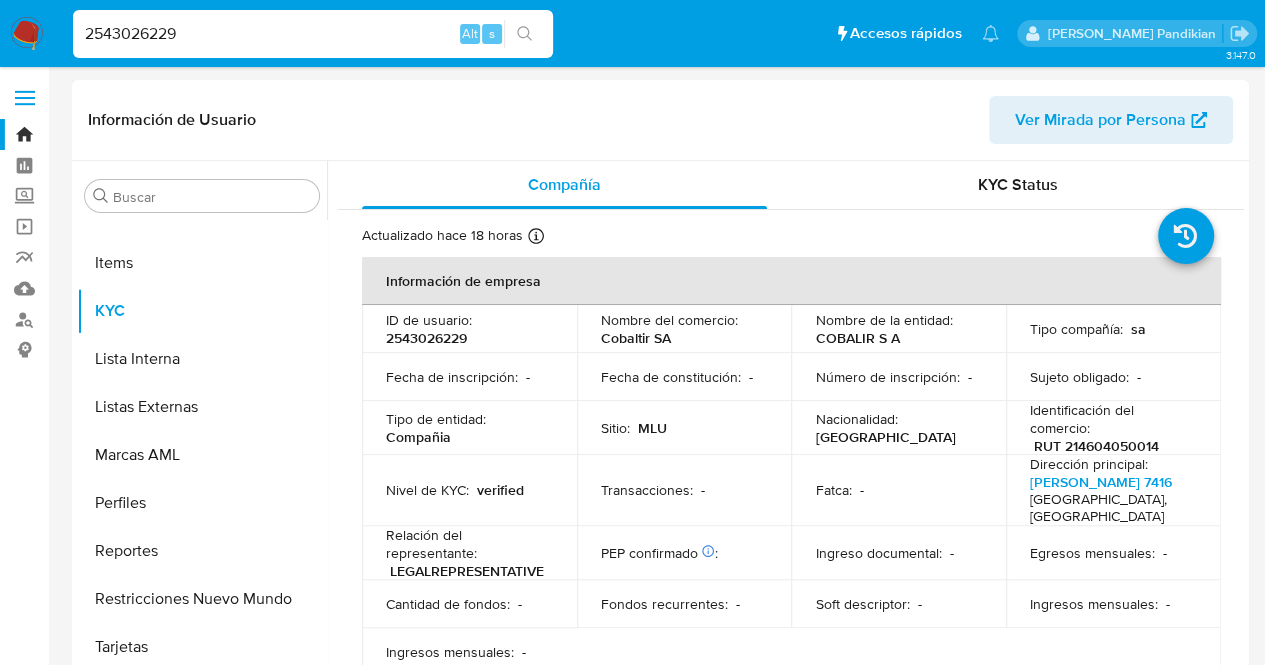 select on "10" 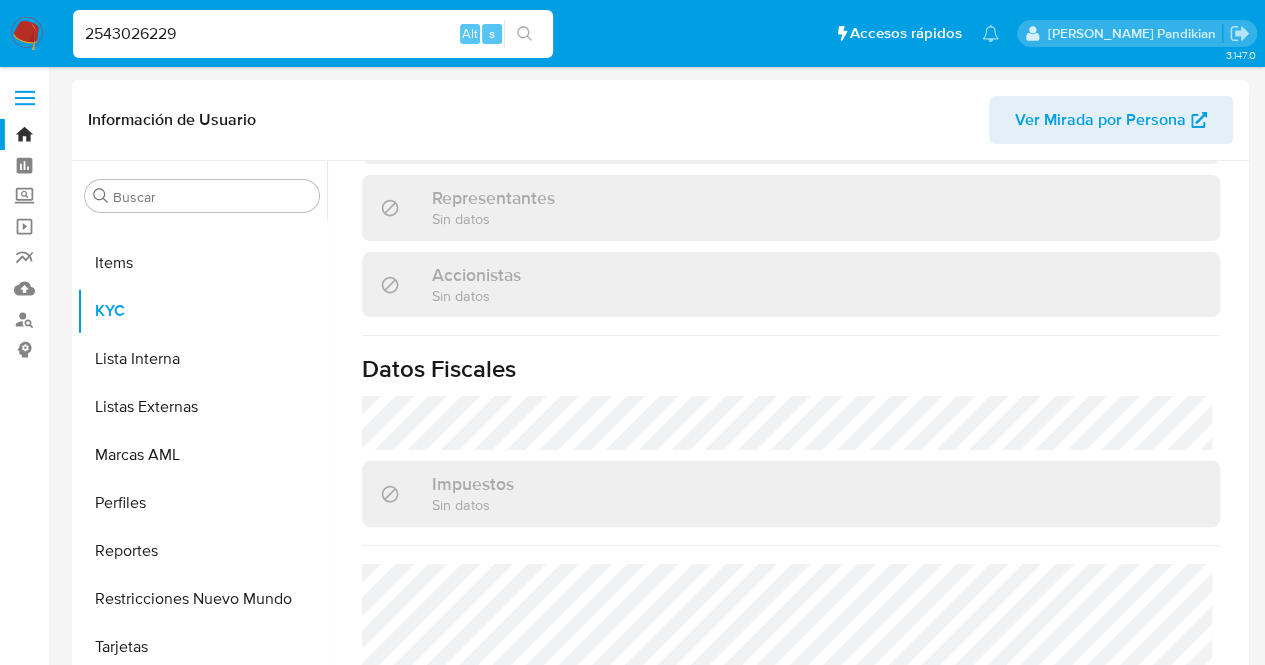scroll, scrollTop: 1212, scrollLeft: 0, axis: vertical 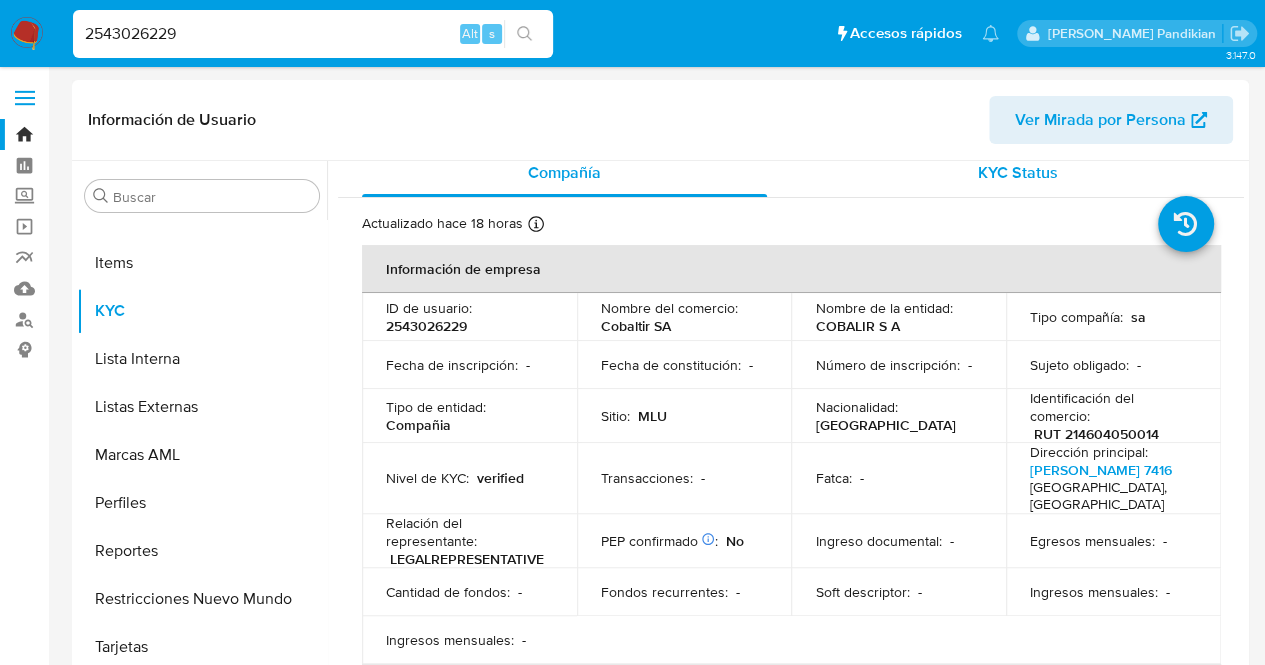 click on "KYC Status" at bounding box center [1018, 172] 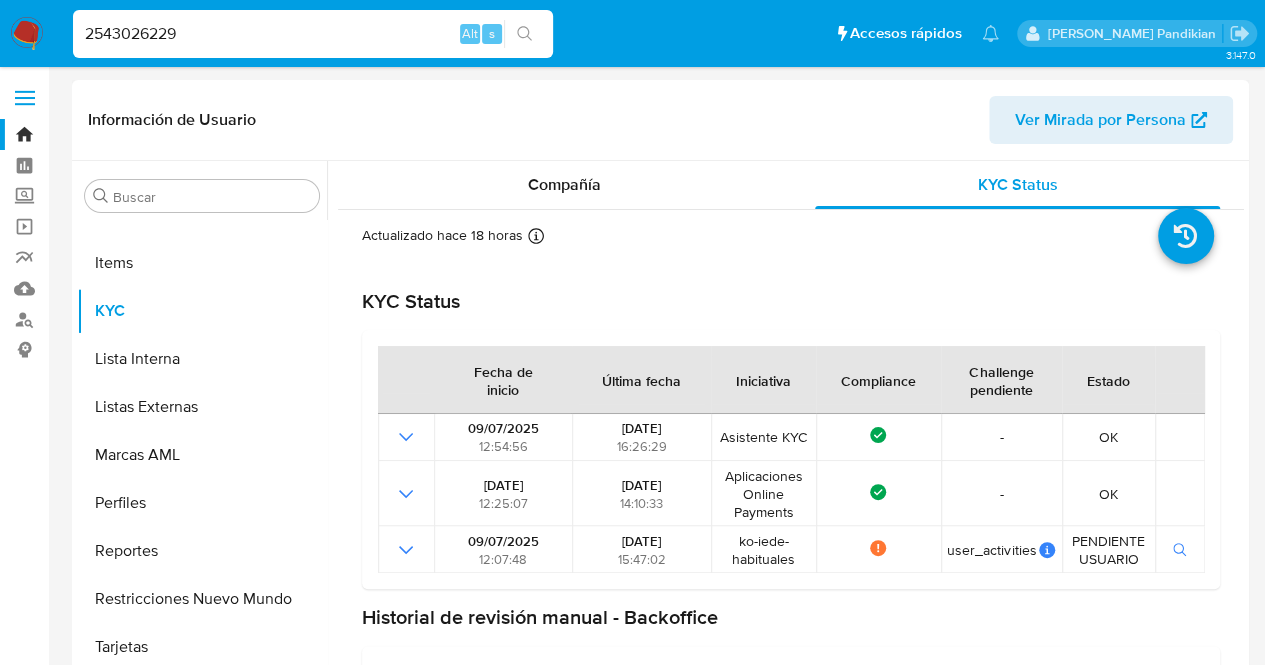 scroll, scrollTop: 166, scrollLeft: 0, axis: vertical 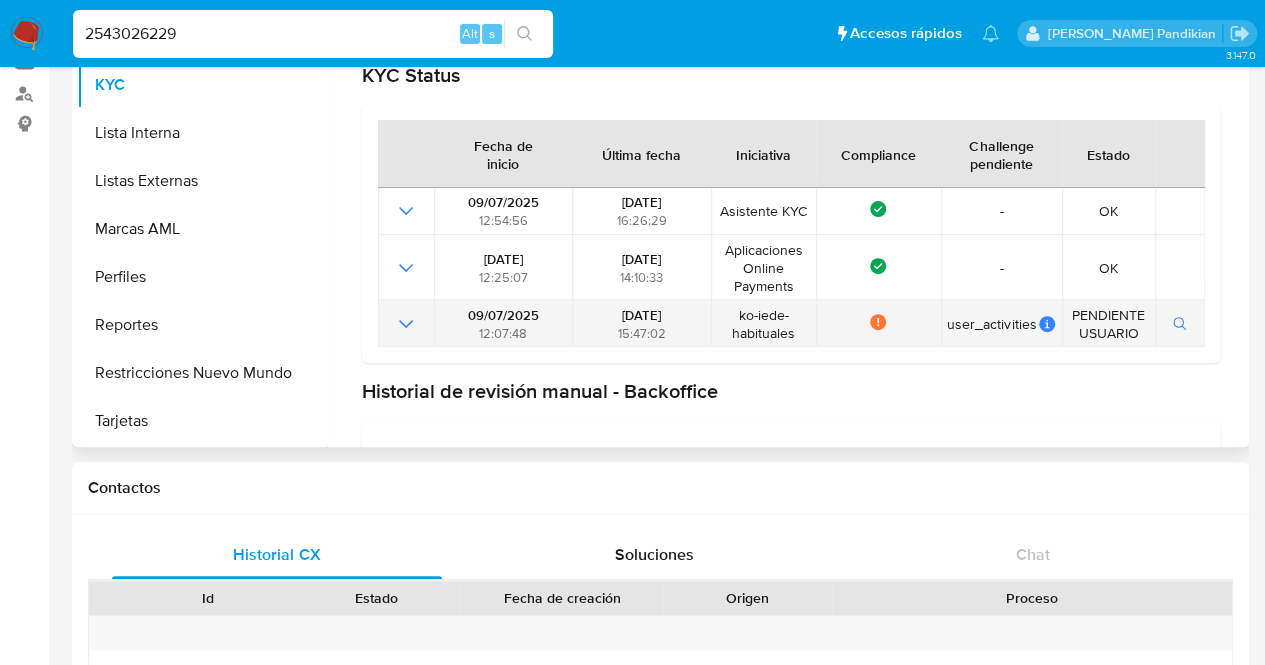 click 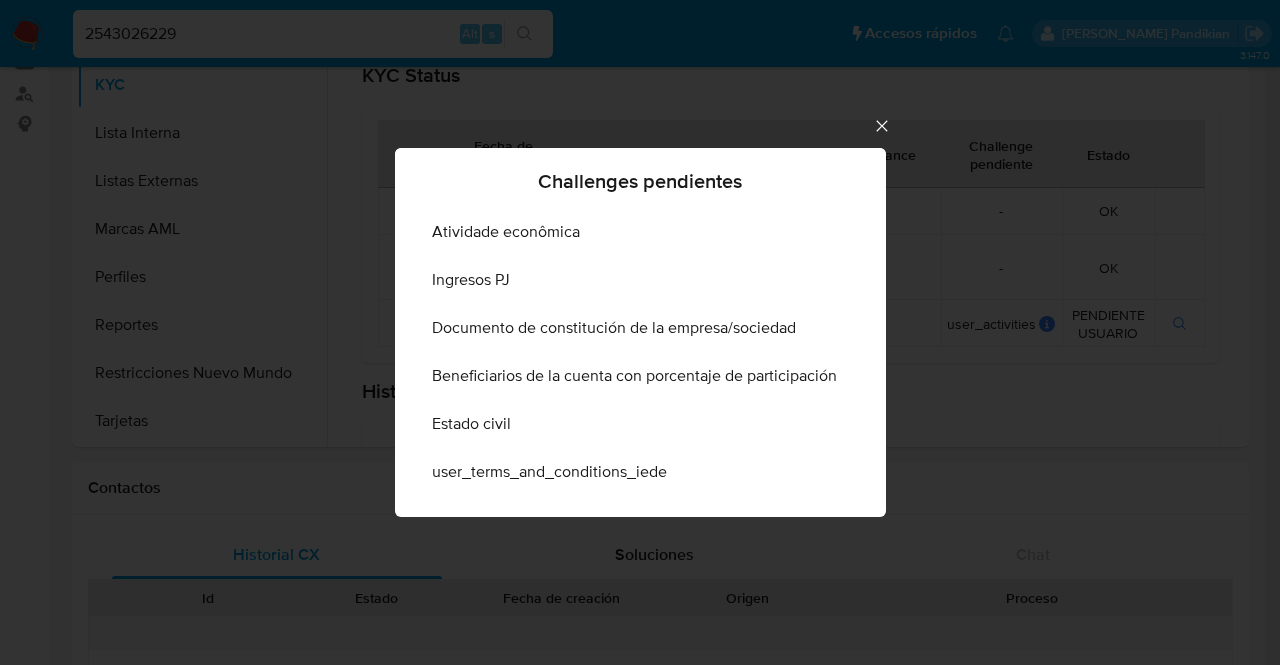 click 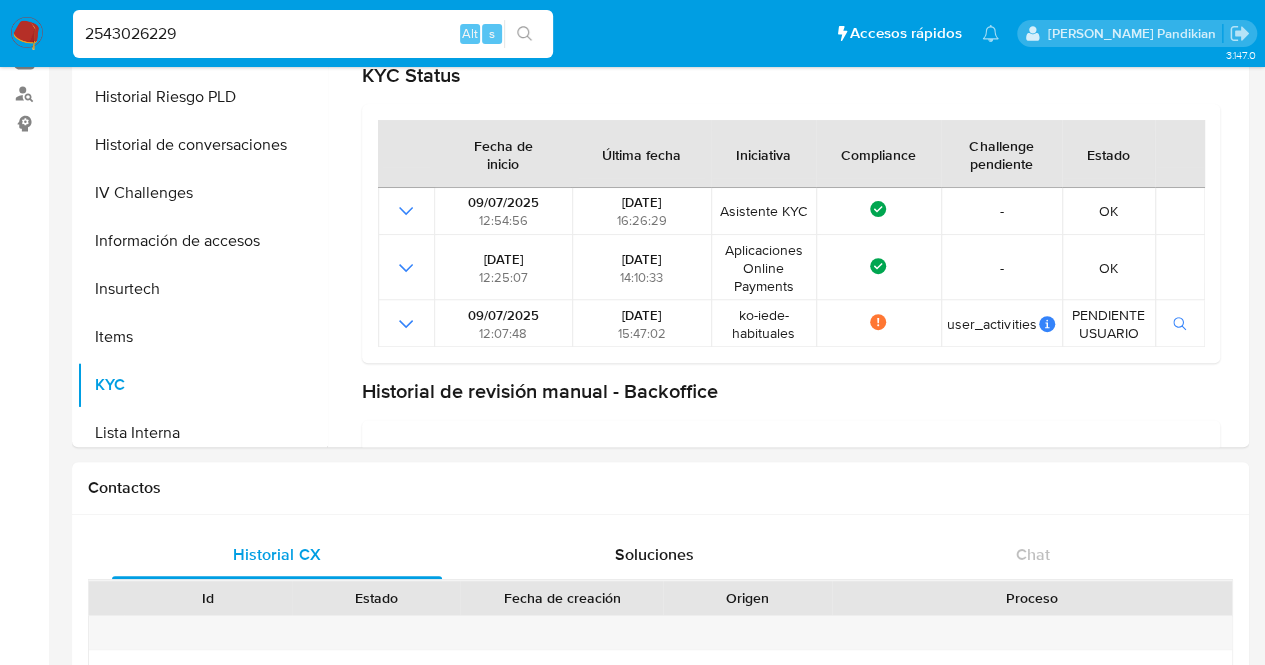 scroll, scrollTop: 445, scrollLeft: 0, axis: vertical 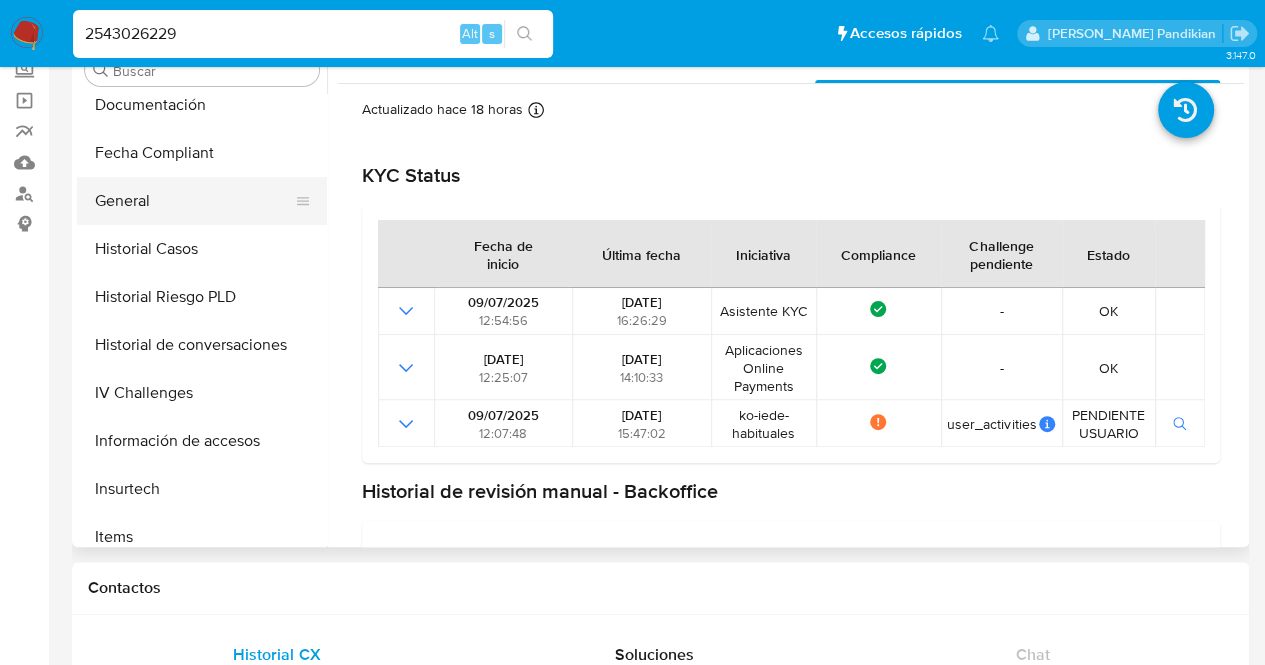click on "General" at bounding box center (194, 201) 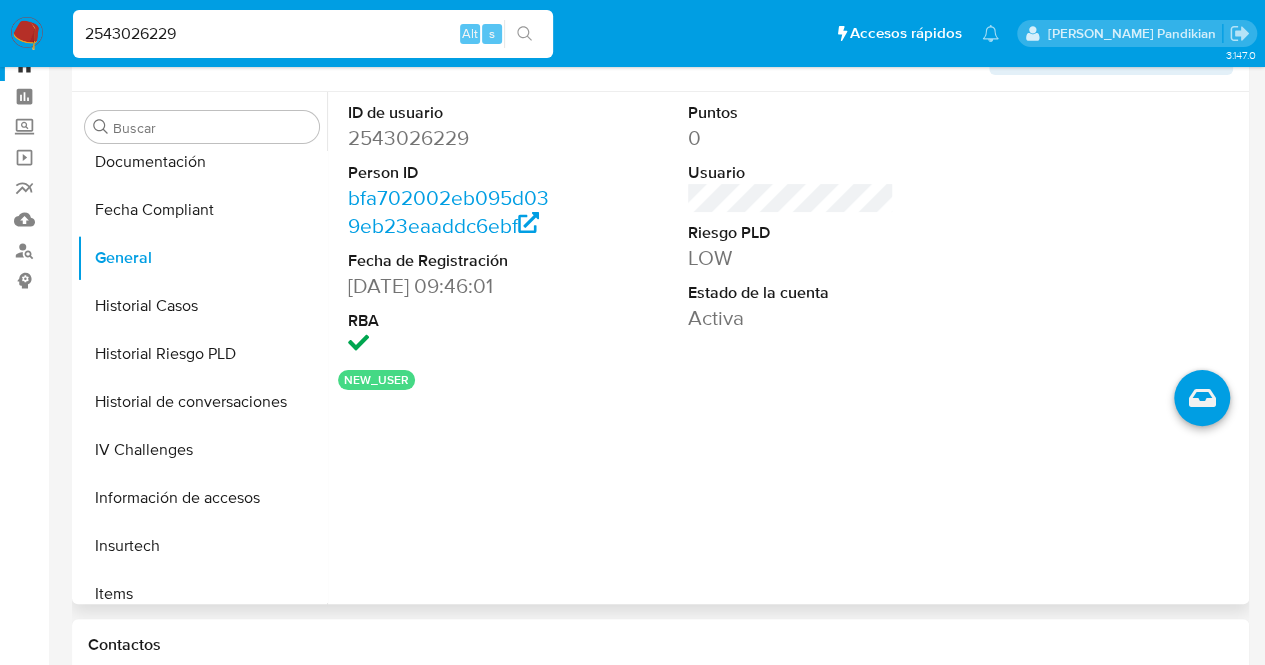 scroll, scrollTop: 26, scrollLeft: 0, axis: vertical 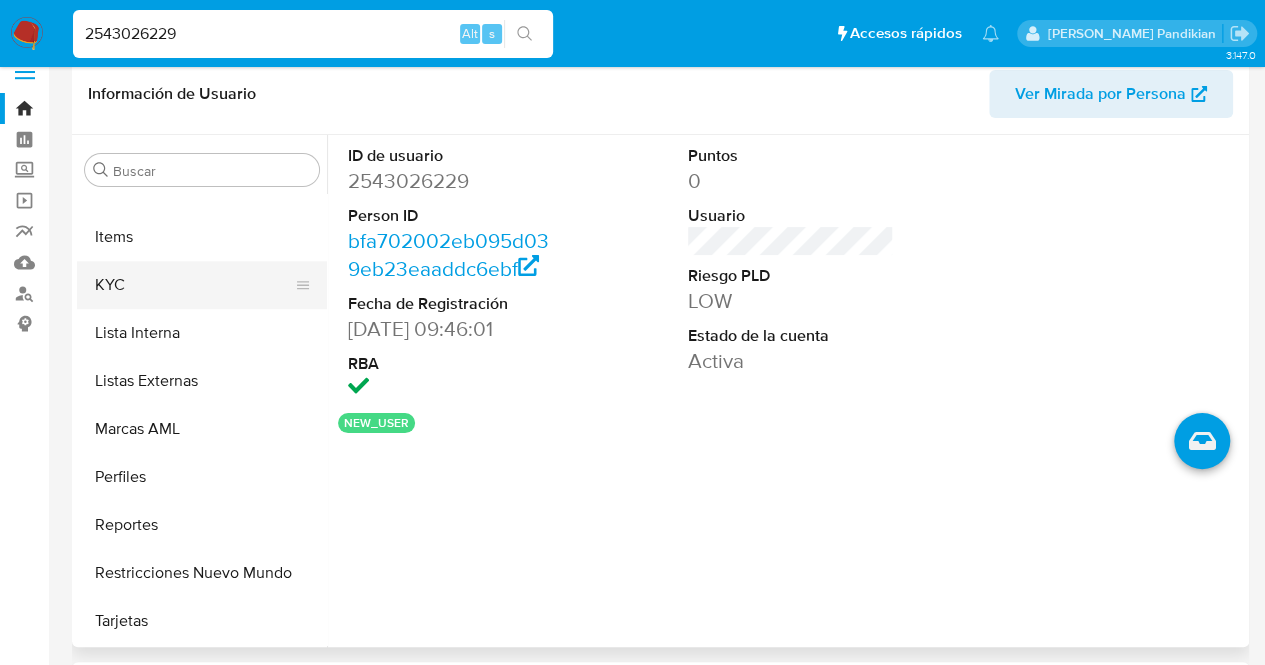 click on "KYC" at bounding box center [194, 285] 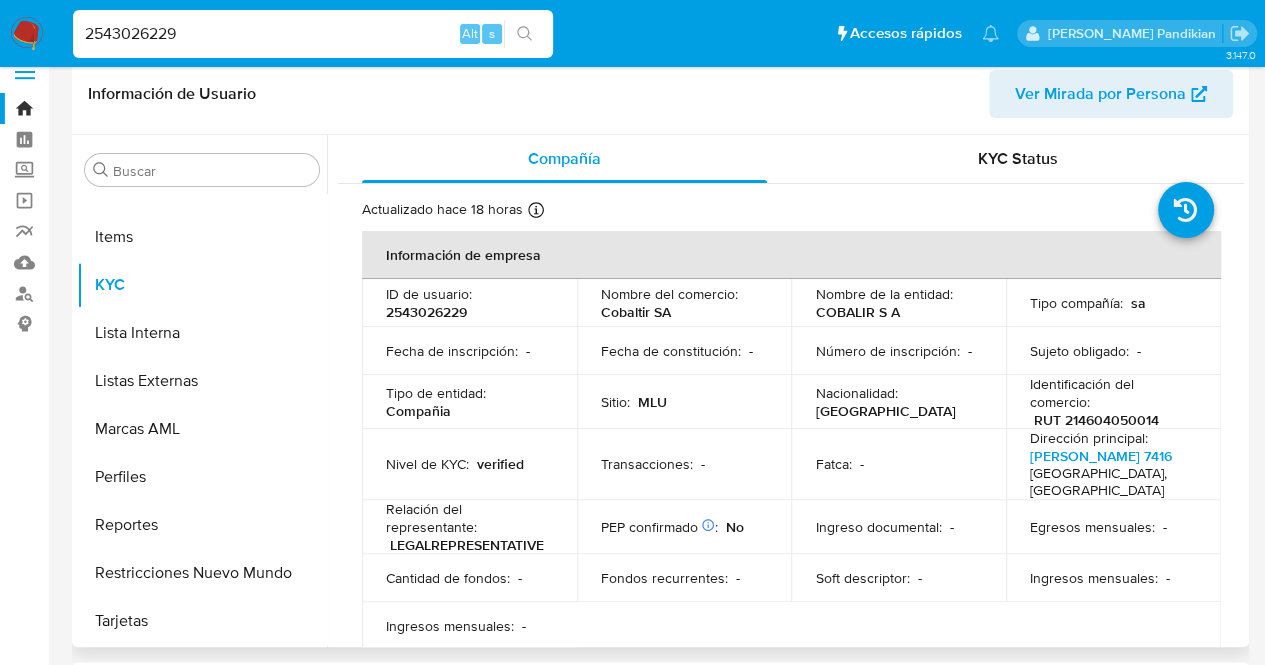 click on "Número de inscripción :" at bounding box center (887, 351) 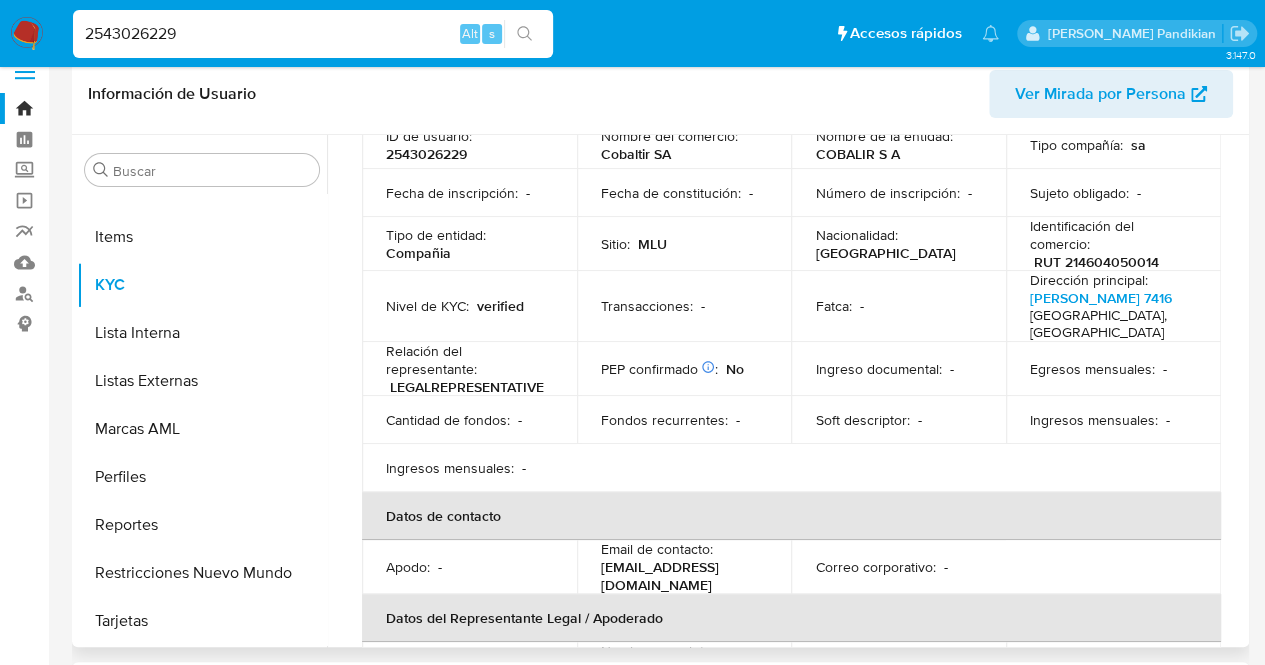 scroll, scrollTop: 0, scrollLeft: 0, axis: both 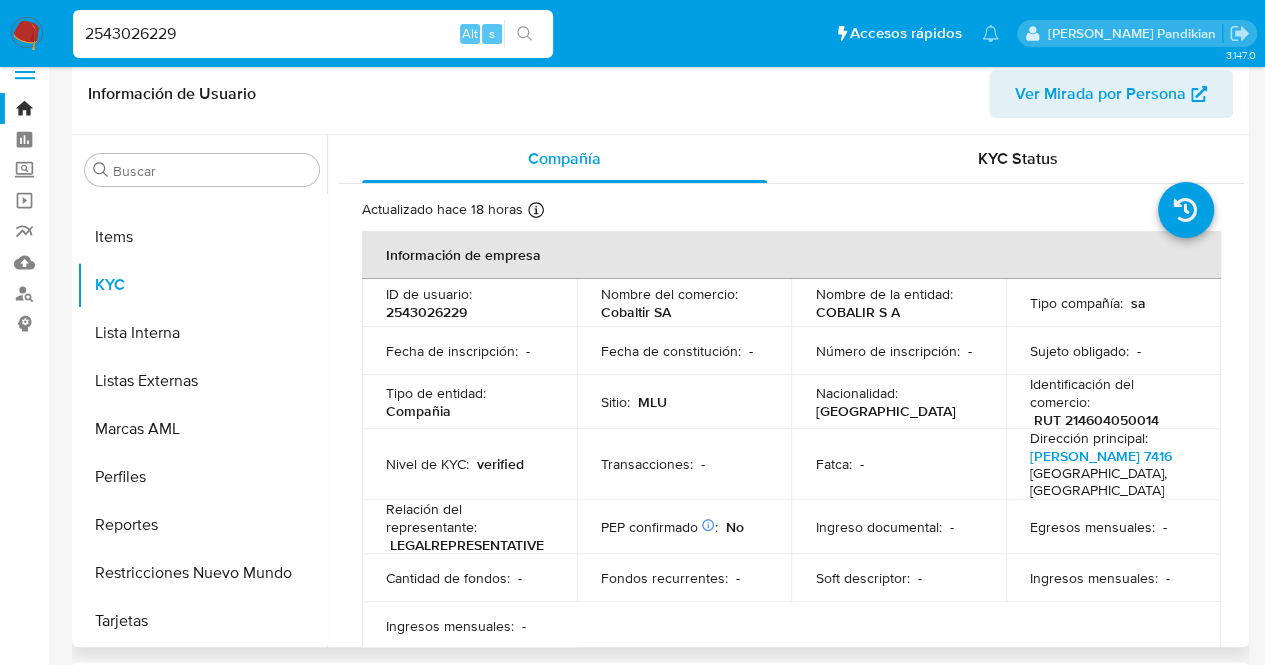 click on "COBALIR S A" at bounding box center (857, 312) 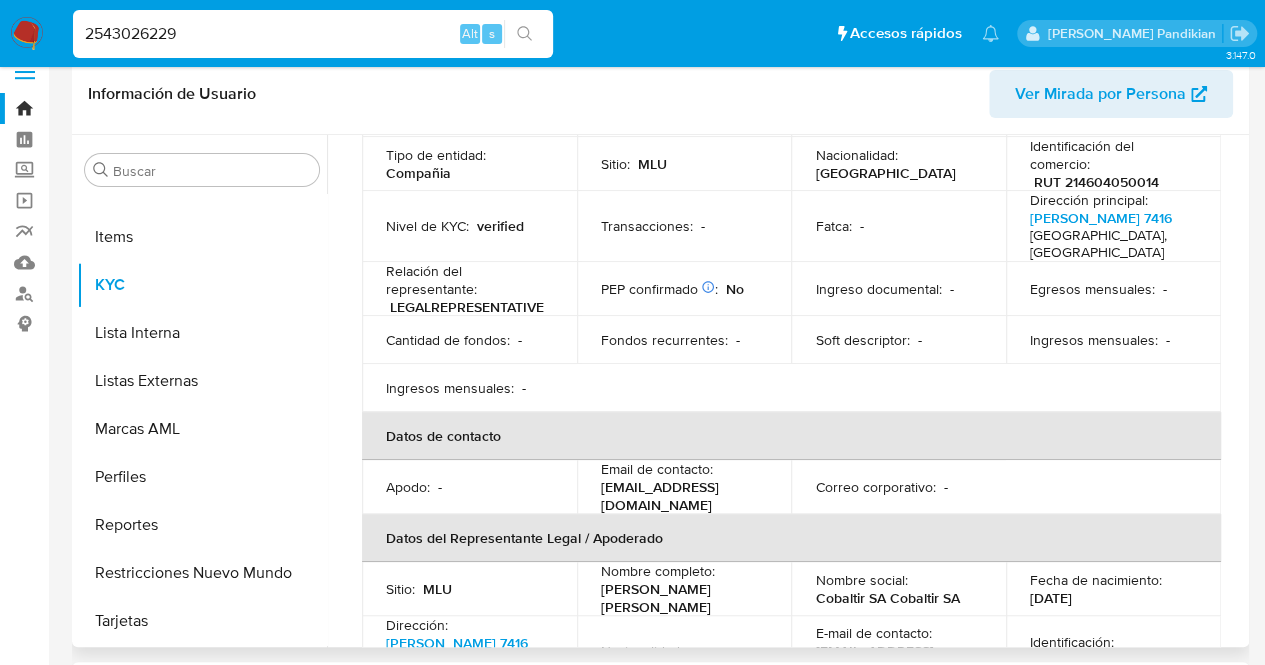 scroll, scrollTop: 400, scrollLeft: 0, axis: vertical 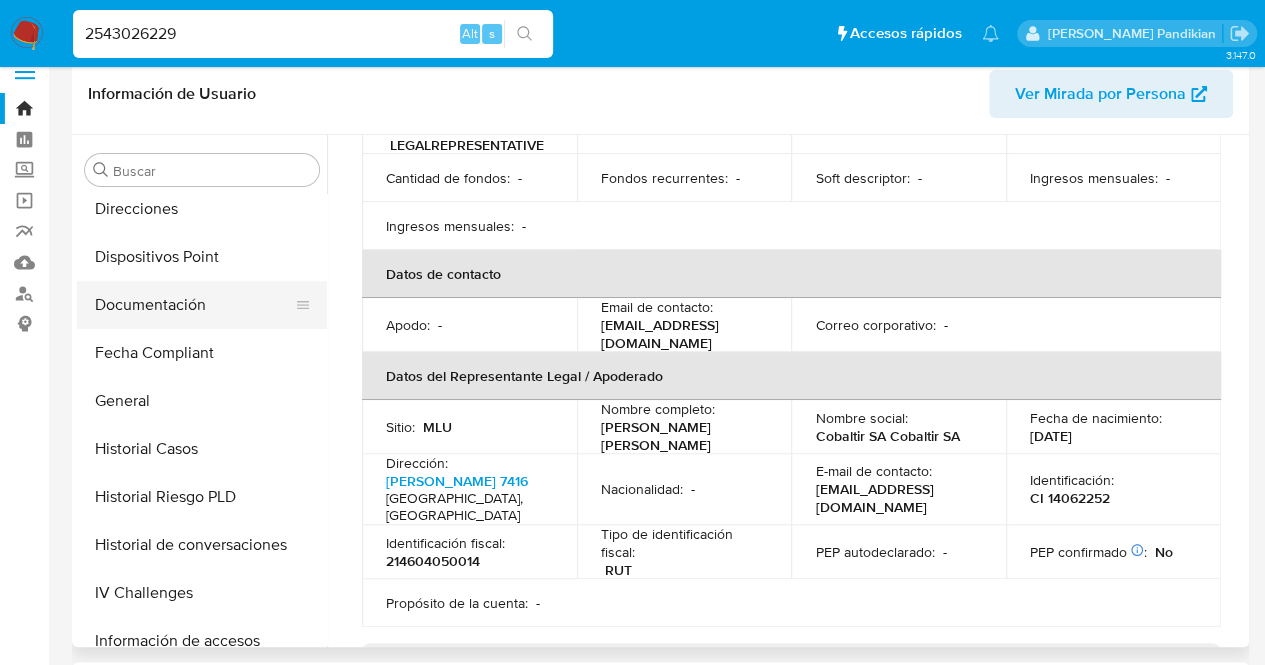 click on "Documentación" at bounding box center (194, 305) 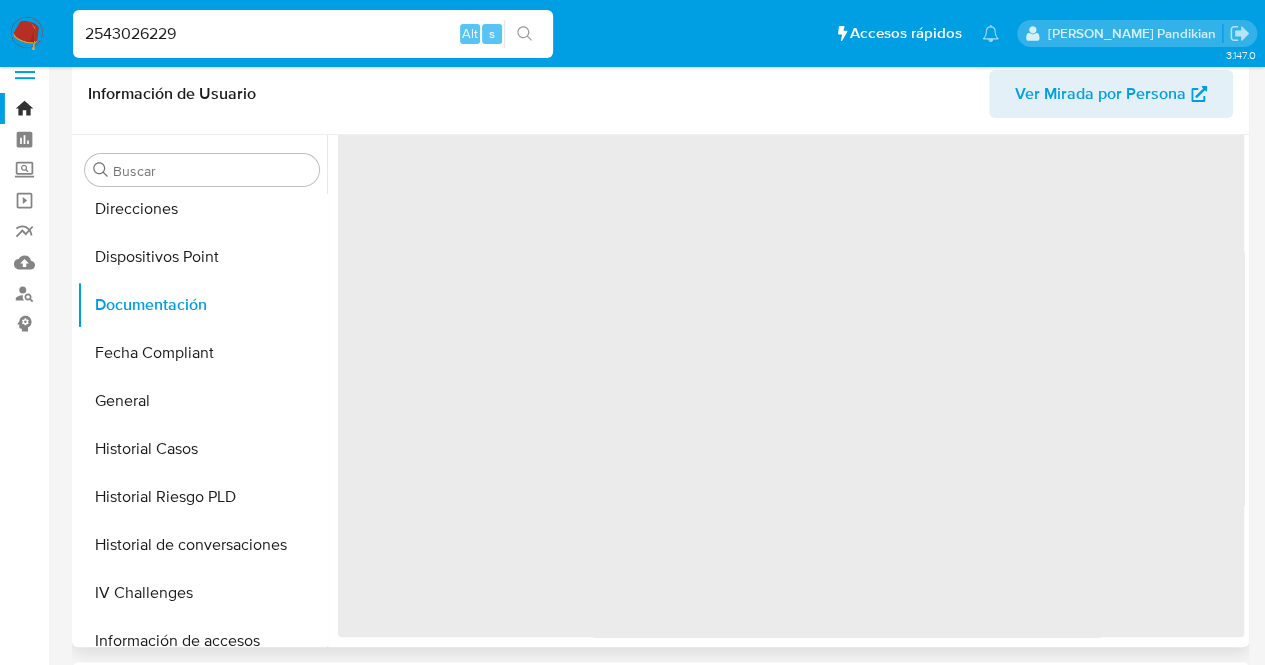 scroll, scrollTop: 0, scrollLeft: 0, axis: both 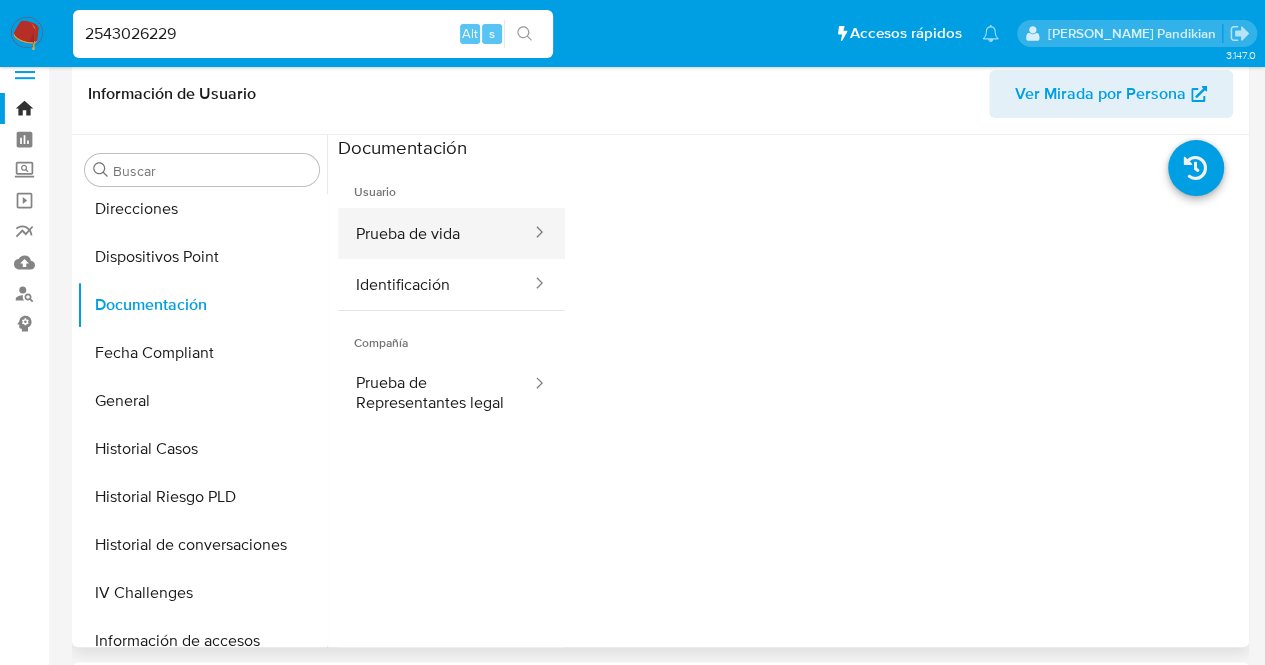 click on "Prueba de vida" at bounding box center [435, 233] 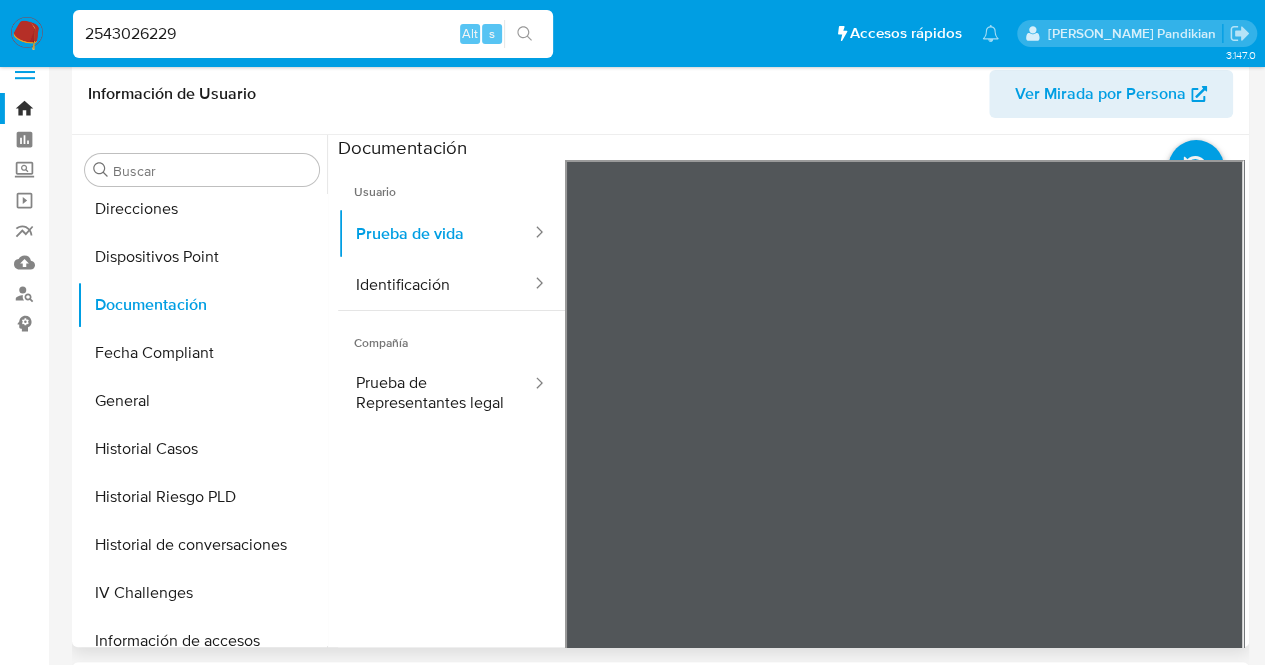 scroll, scrollTop: 0, scrollLeft: 0, axis: both 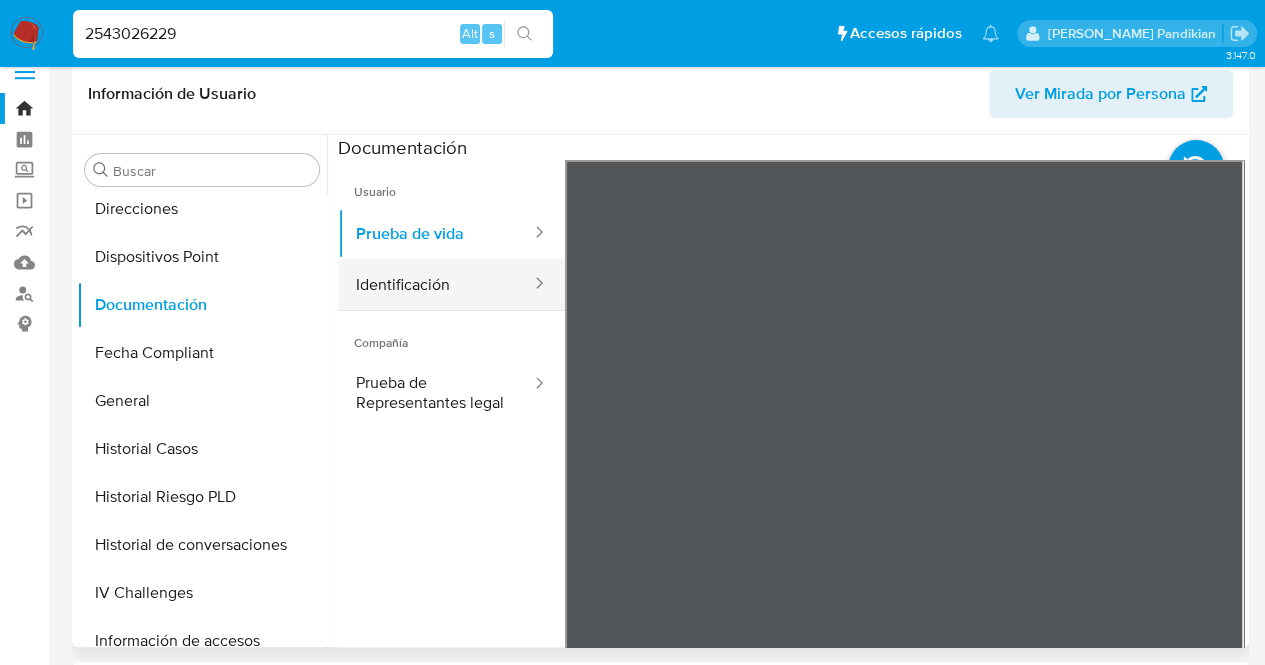 click on "Identificación" at bounding box center [435, 284] 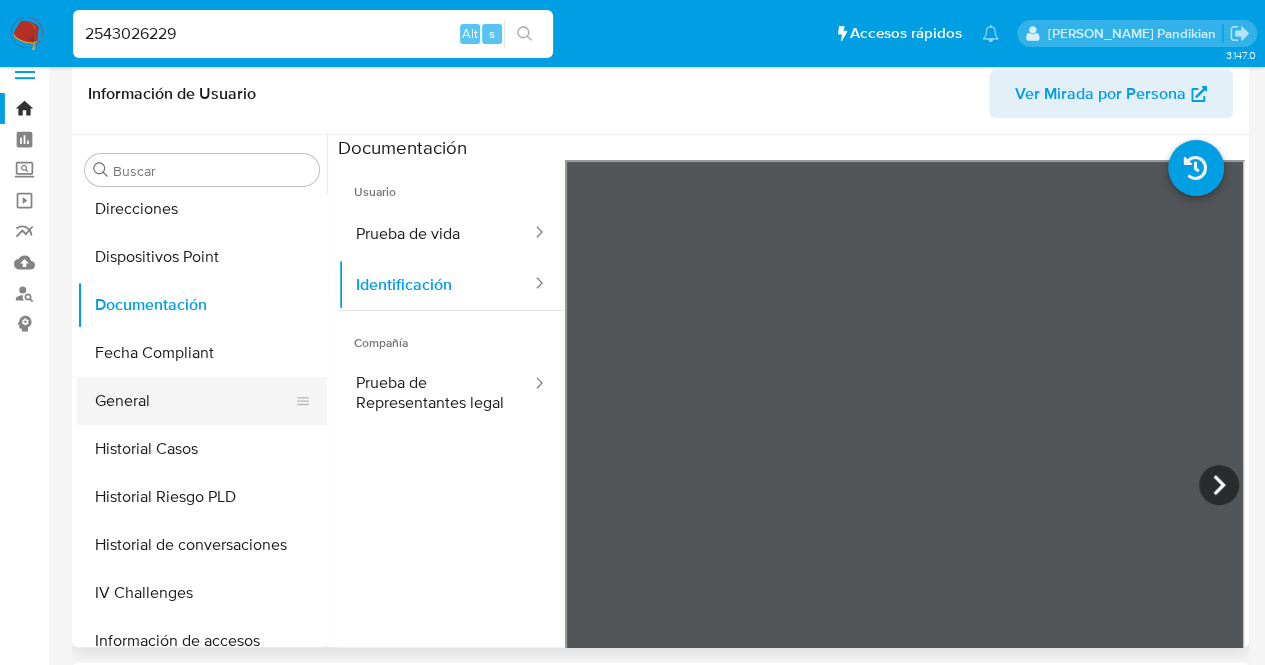 click on "General" at bounding box center [194, 401] 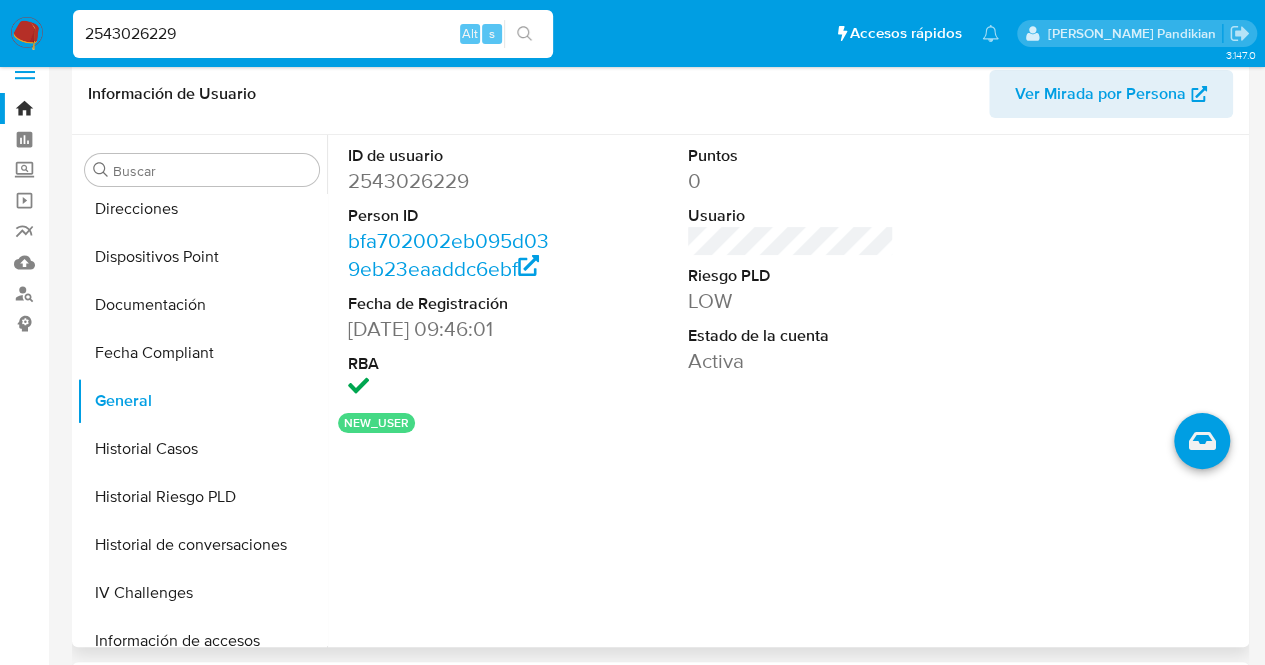 click on "2543026229" at bounding box center (451, 181) 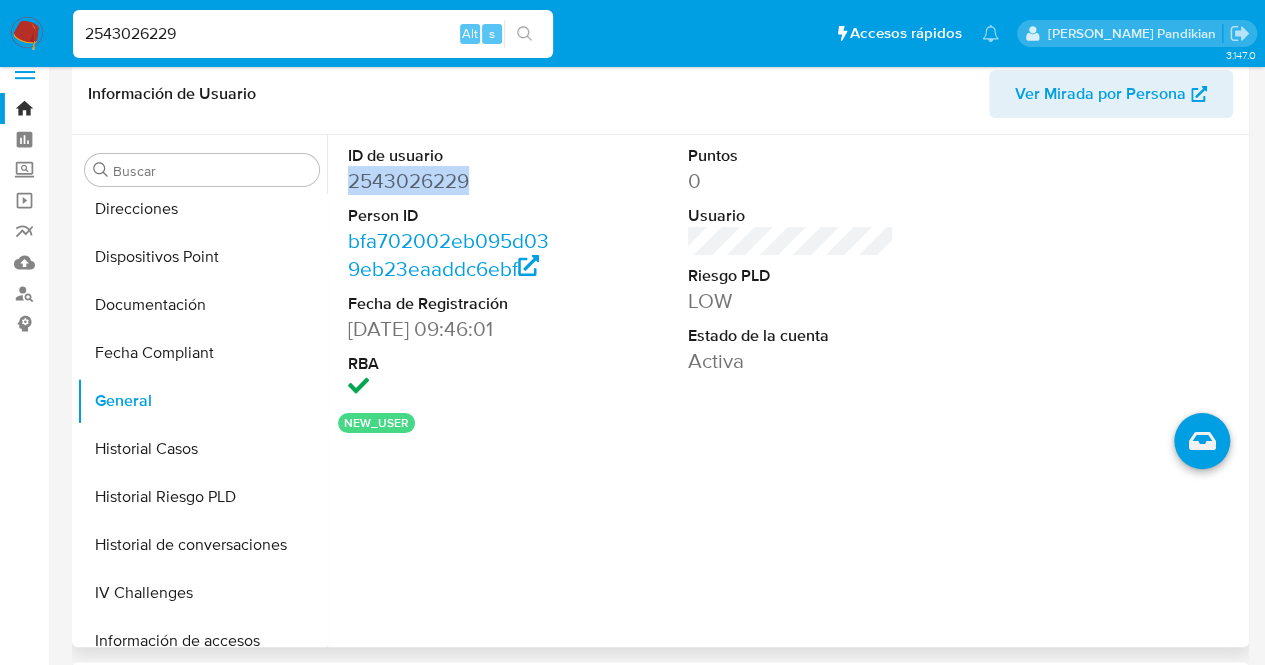 click on "2543026229" at bounding box center (451, 181) 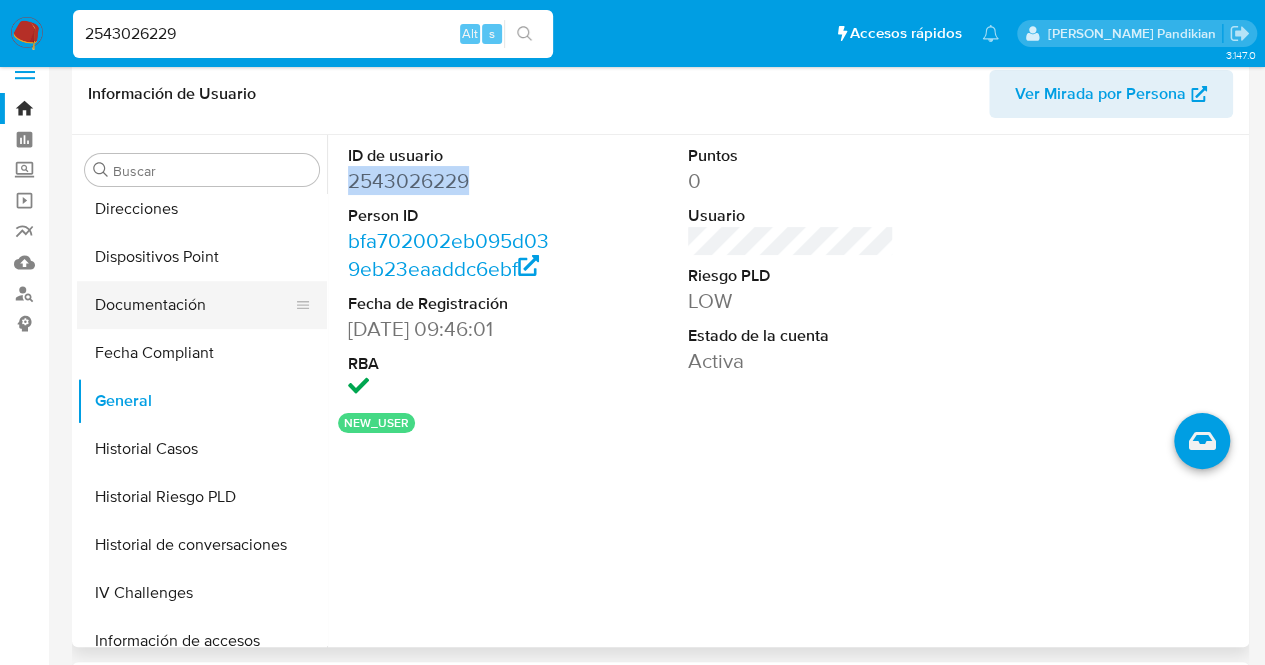 click on "Documentación" at bounding box center [194, 305] 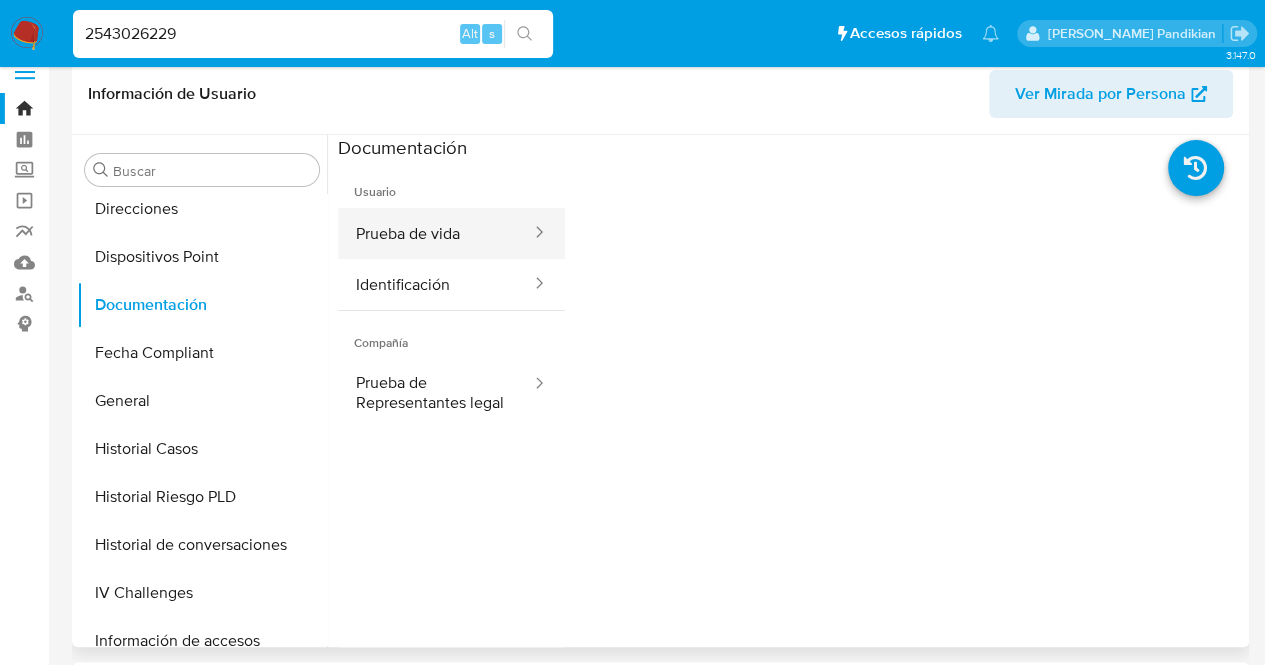 click on "Usuario Prueba de vida Identificación" at bounding box center [451, 235] 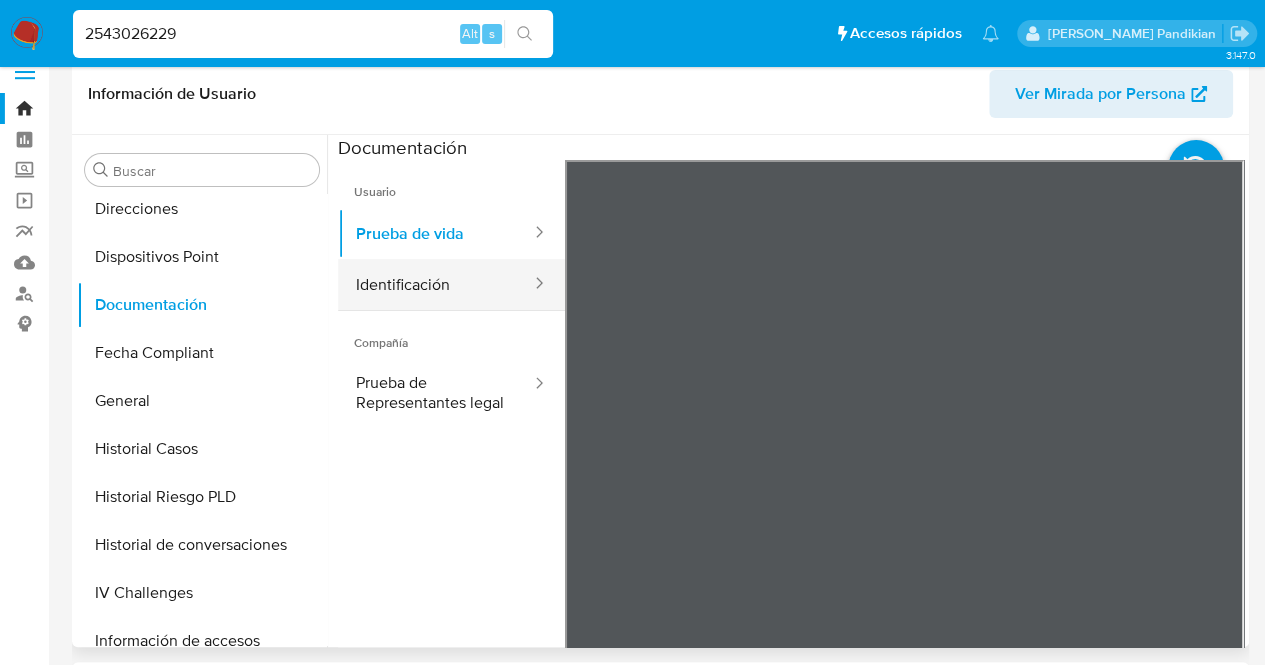 click on "Identificación" at bounding box center [435, 284] 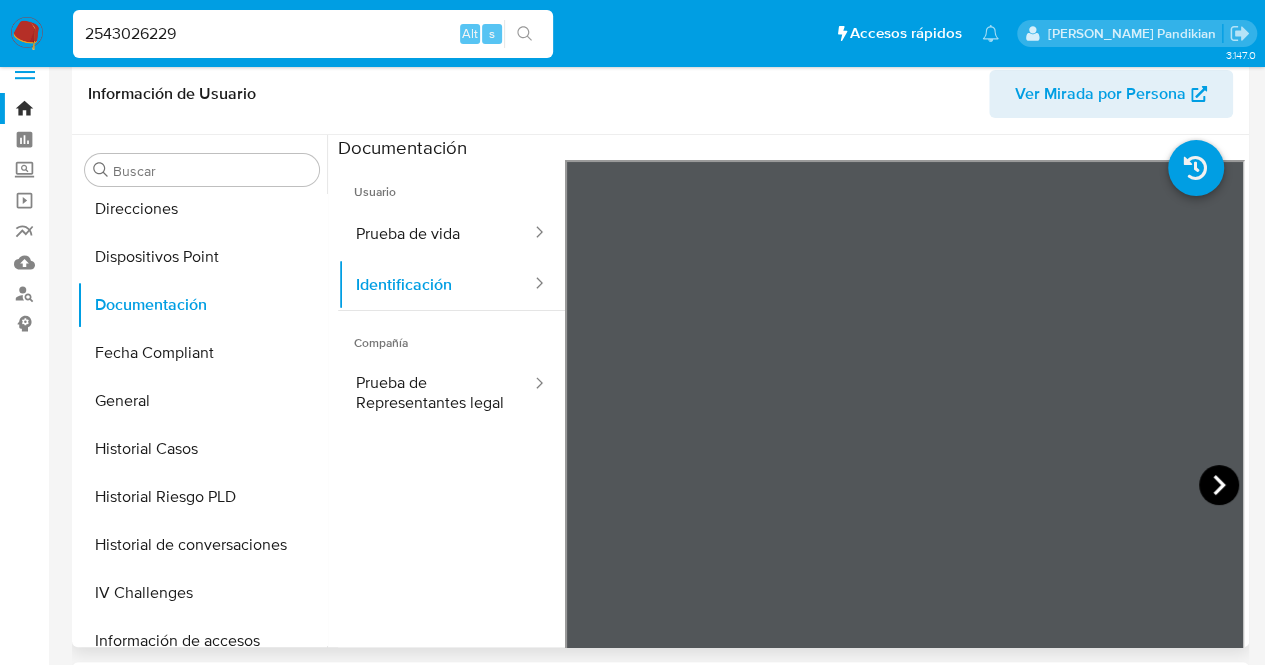 click 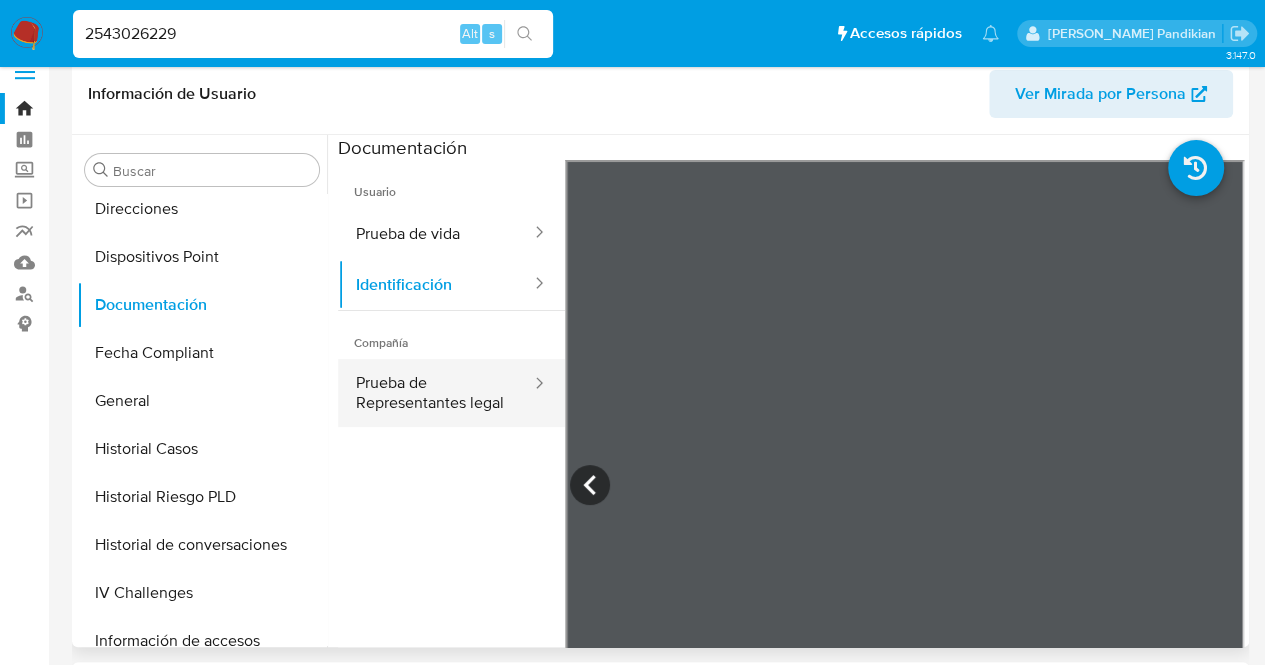 click on "Prueba de Representantes legal" at bounding box center (435, 393) 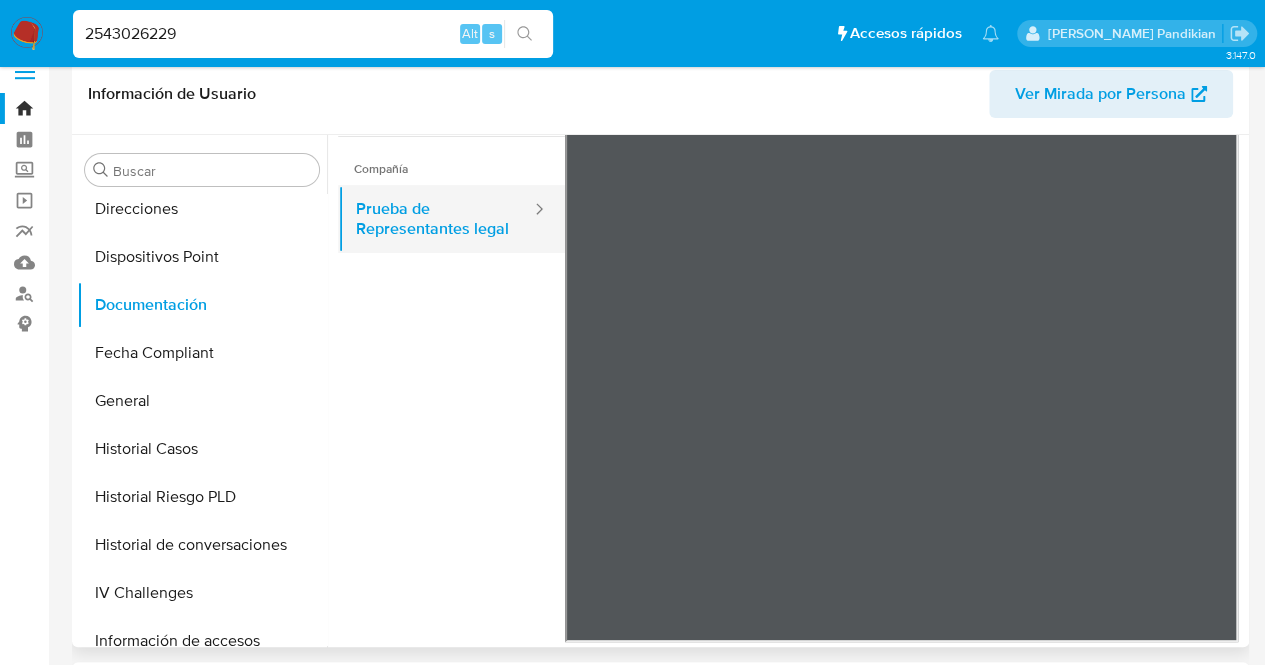 scroll, scrollTop: 0, scrollLeft: 0, axis: both 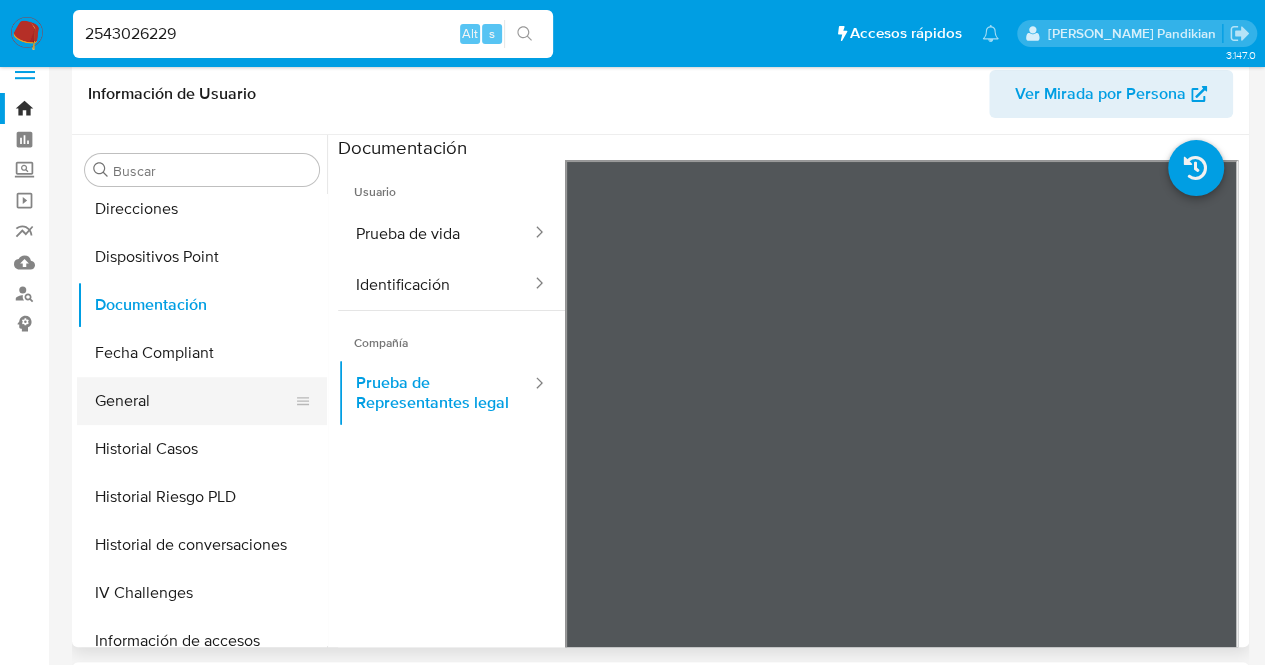 click on "General" at bounding box center [194, 401] 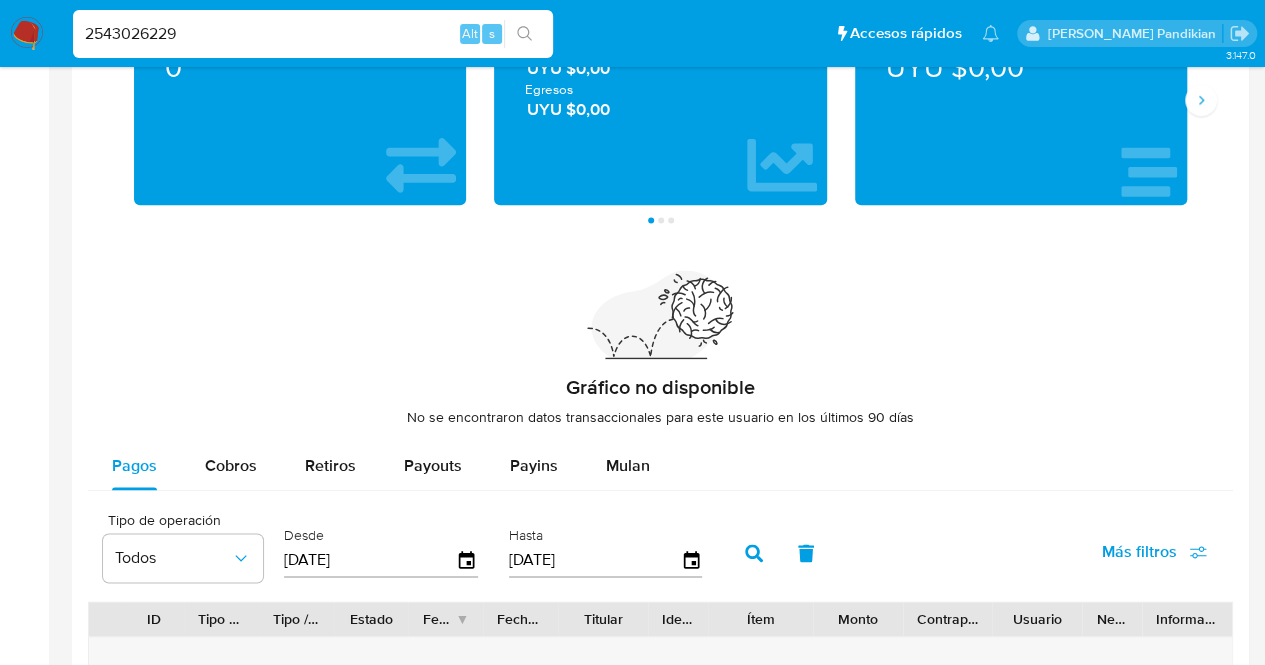 scroll, scrollTop: 1326, scrollLeft: 0, axis: vertical 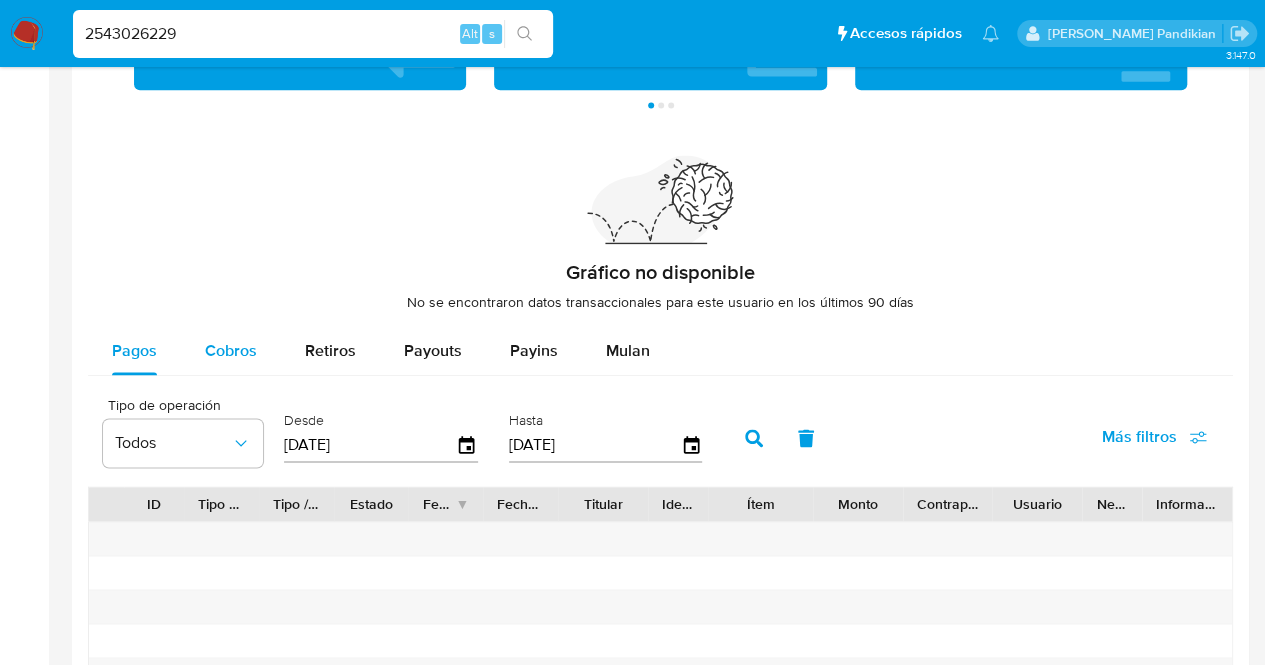 click on "Cobros" at bounding box center [231, 351] 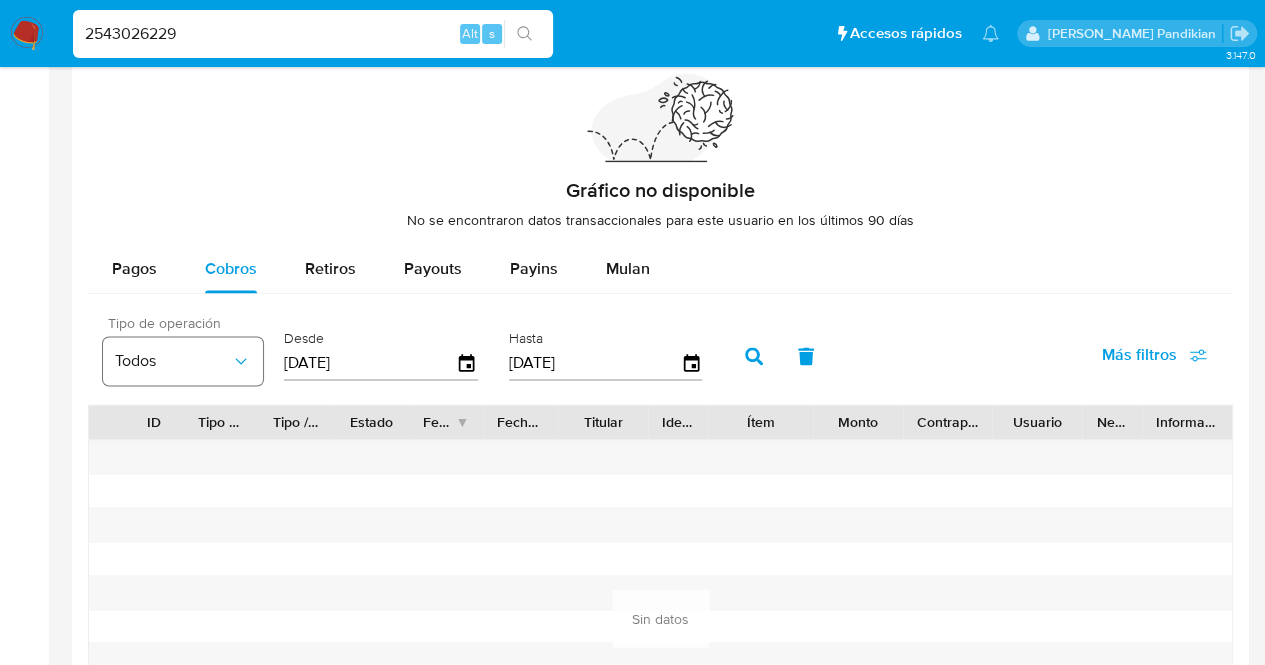 scroll, scrollTop: 1426, scrollLeft: 0, axis: vertical 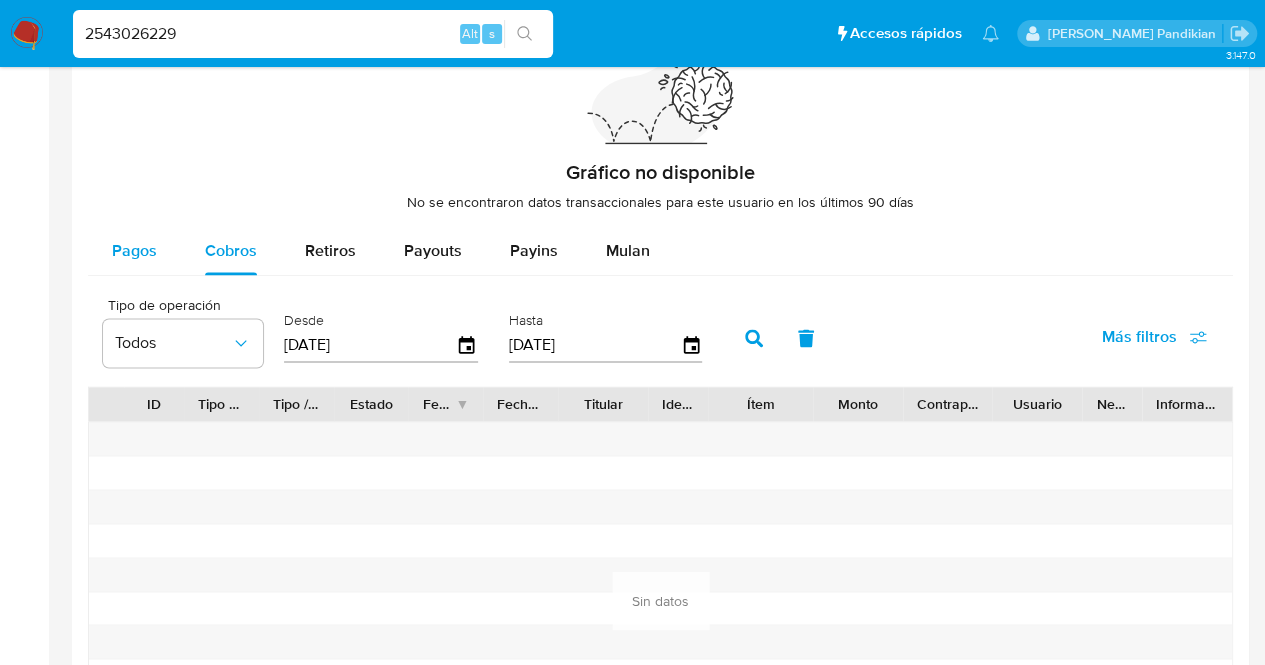 click on "Pagos" at bounding box center (134, 251) 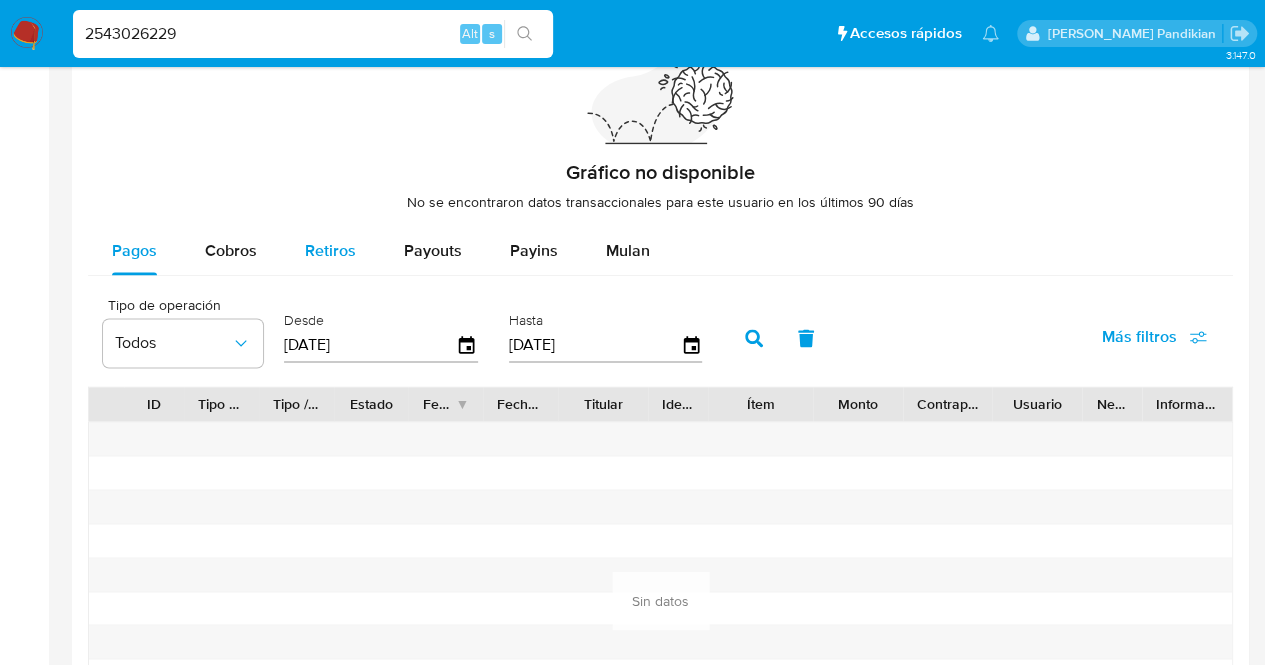 click on "Retiros" at bounding box center [330, 251] 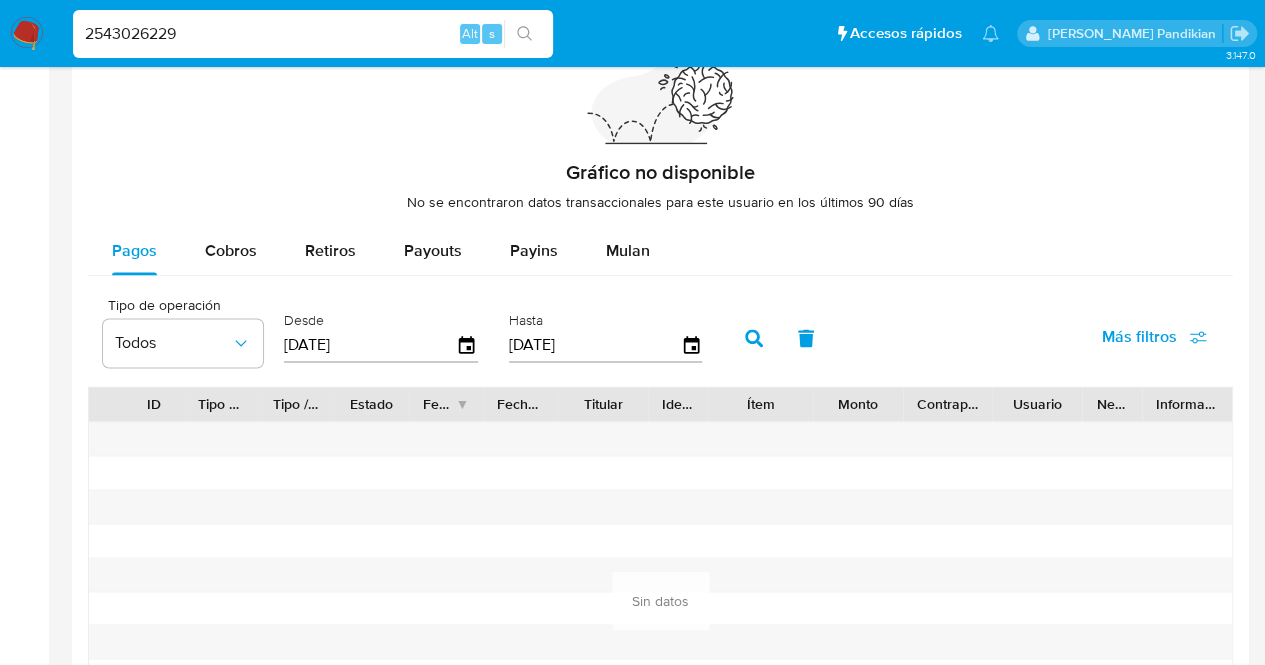 select on "10" 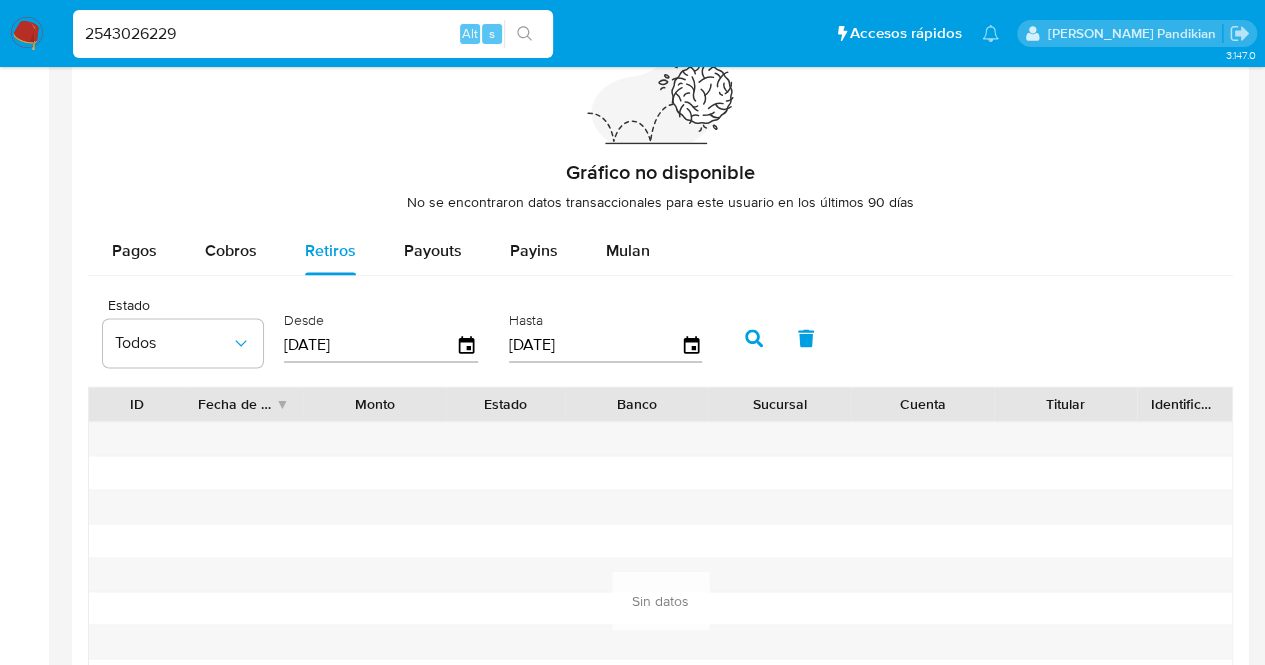 click on "Cobros" at bounding box center [231, 250] 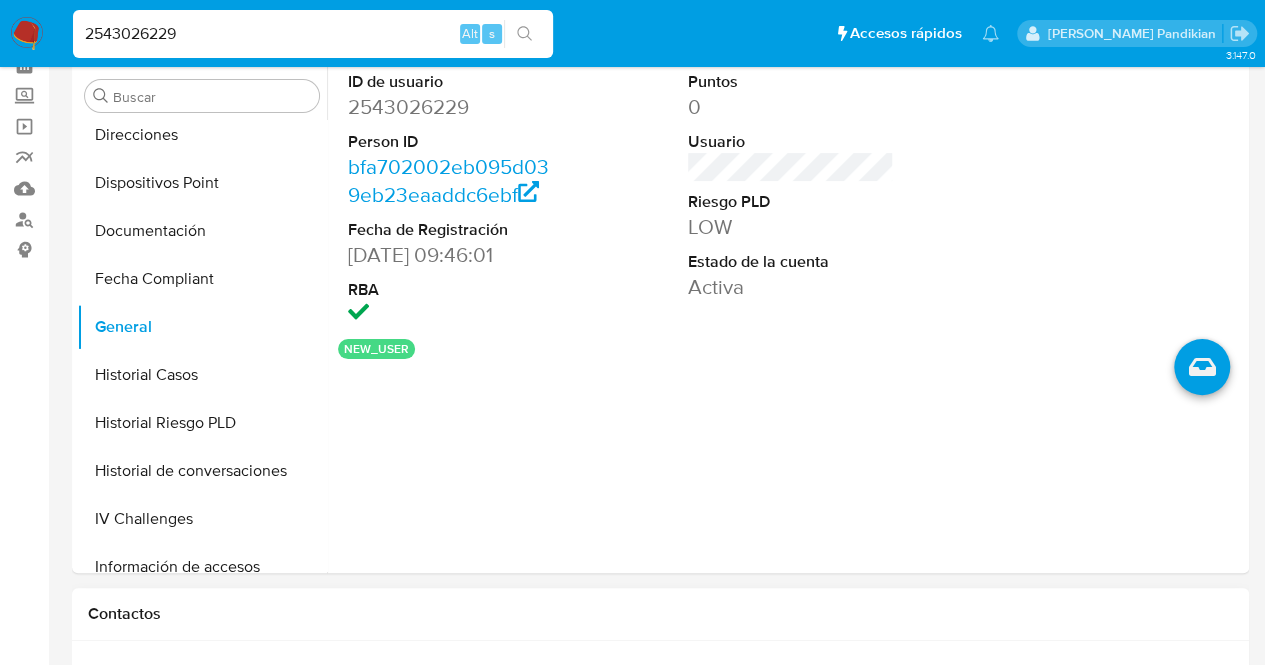 scroll, scrollTop: 0, scrollLeft: 0, axis: both 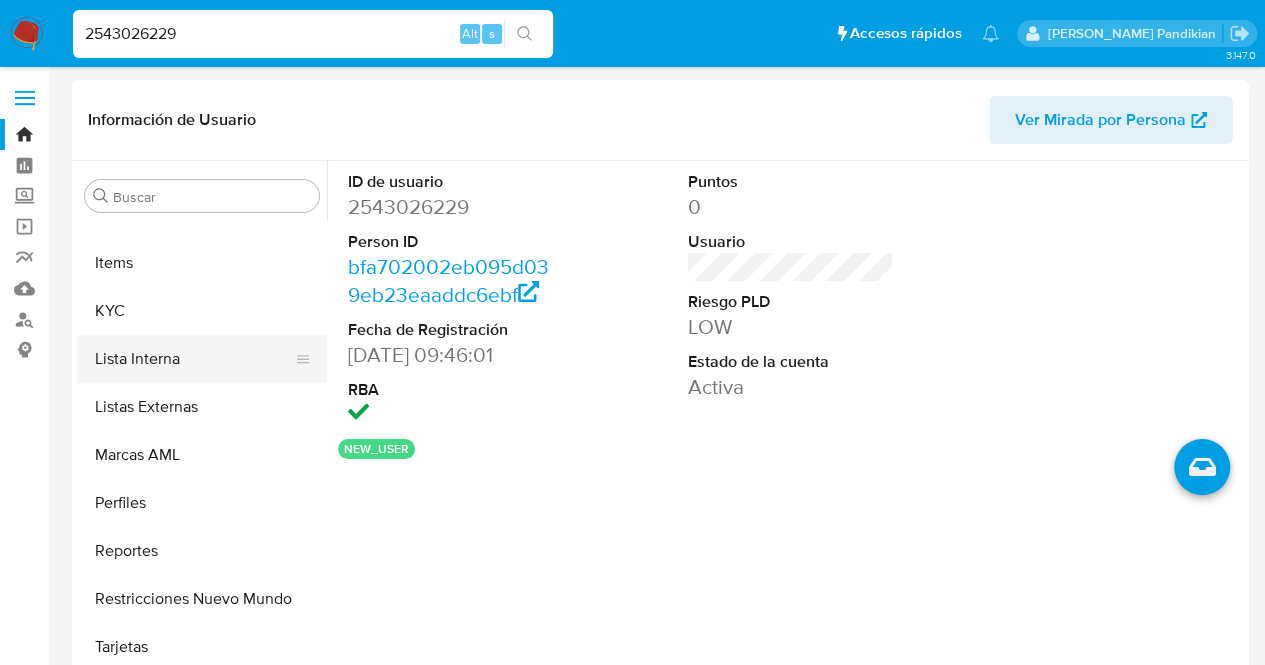 click on "Lista Interna" at bounding box center (194, 359) 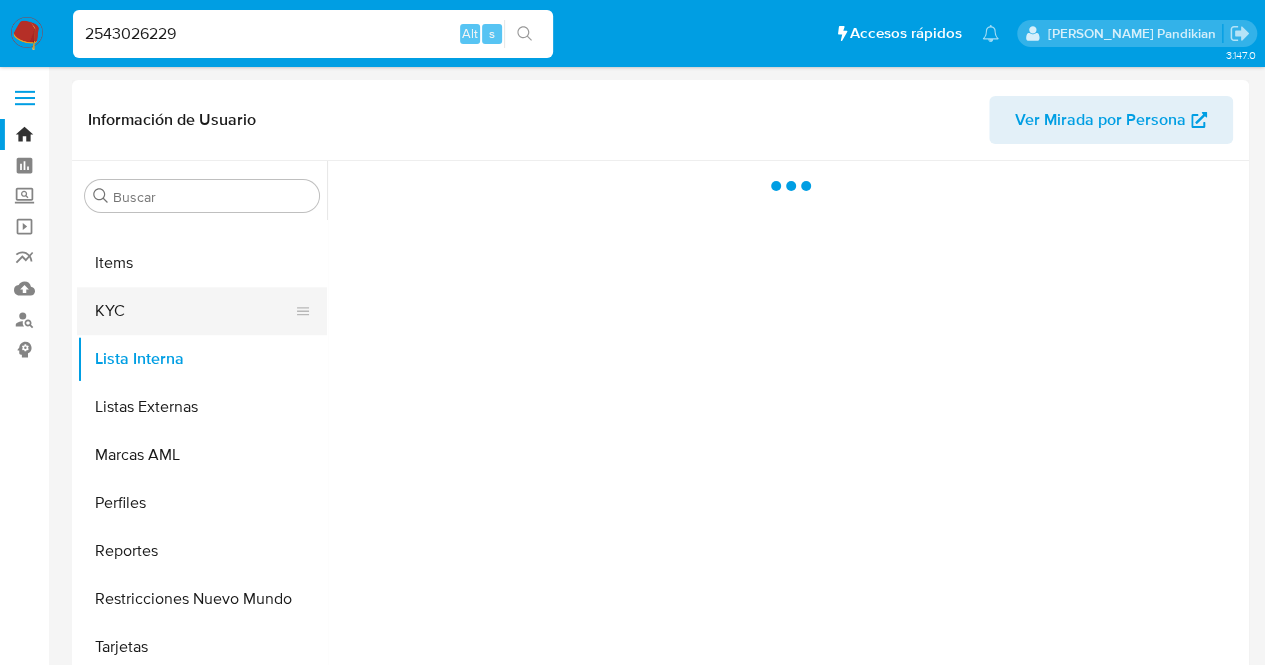 click on "KYC" at bounding box center (194, 311) 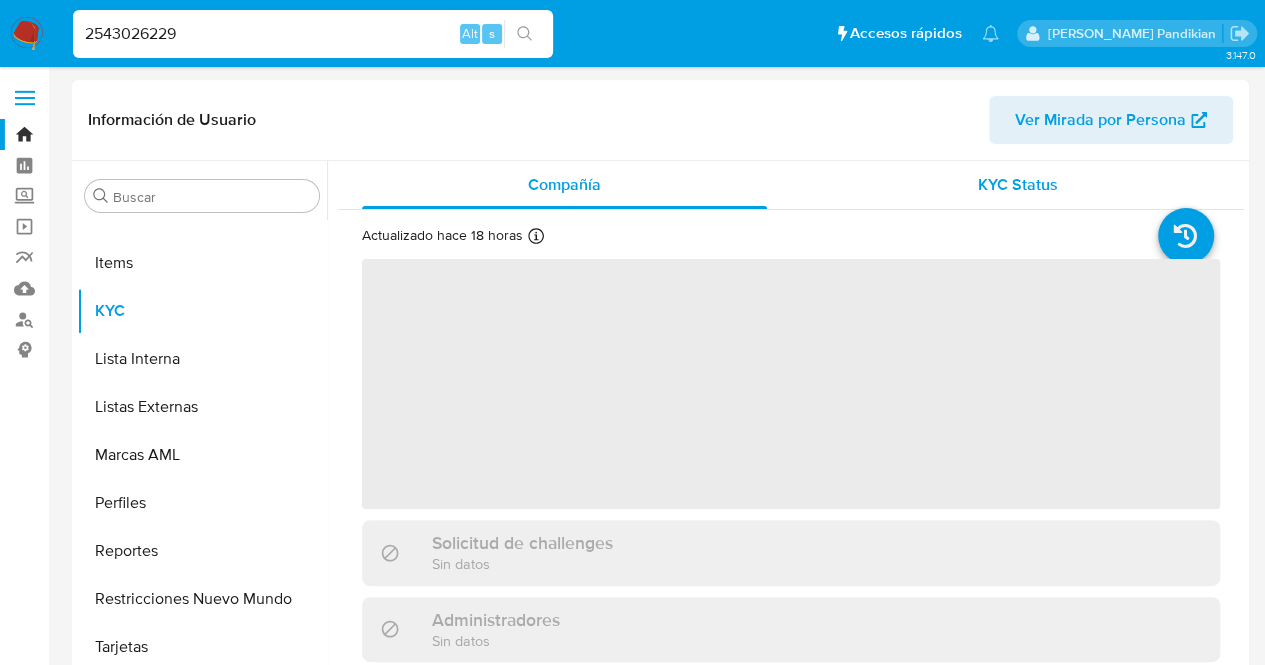click on "KYC Status" at bounding box center [1017, 185] 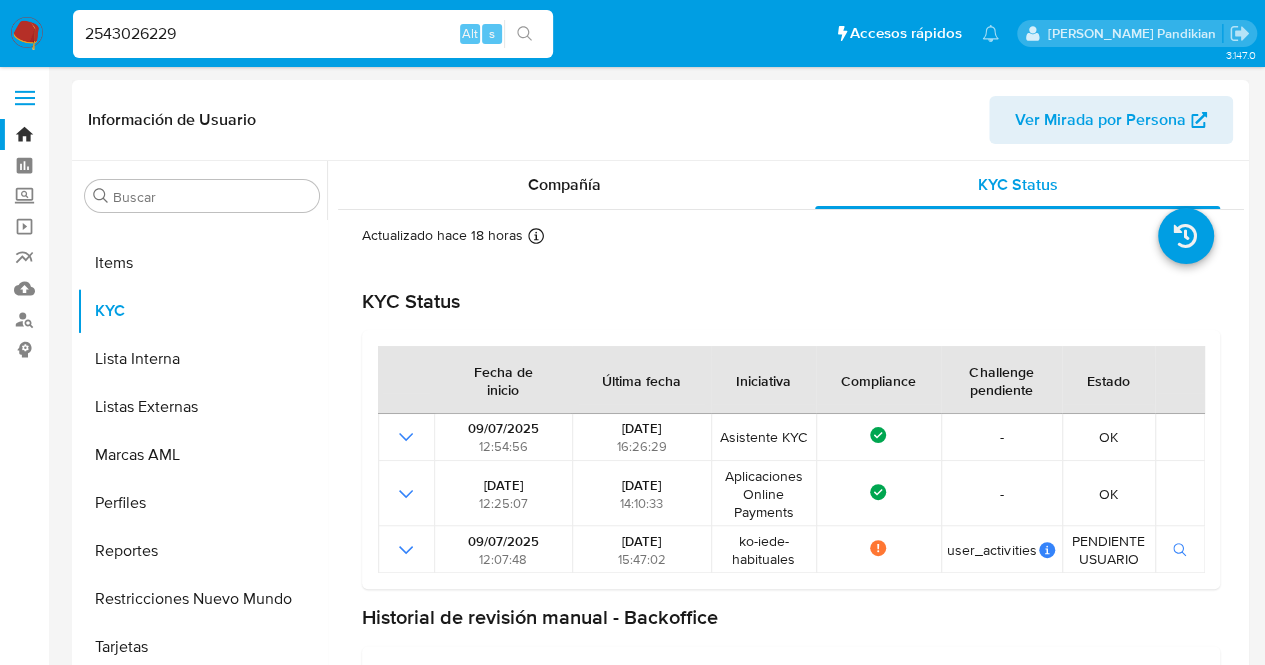 click on "KYC Status" at bounding box center [791, 301] 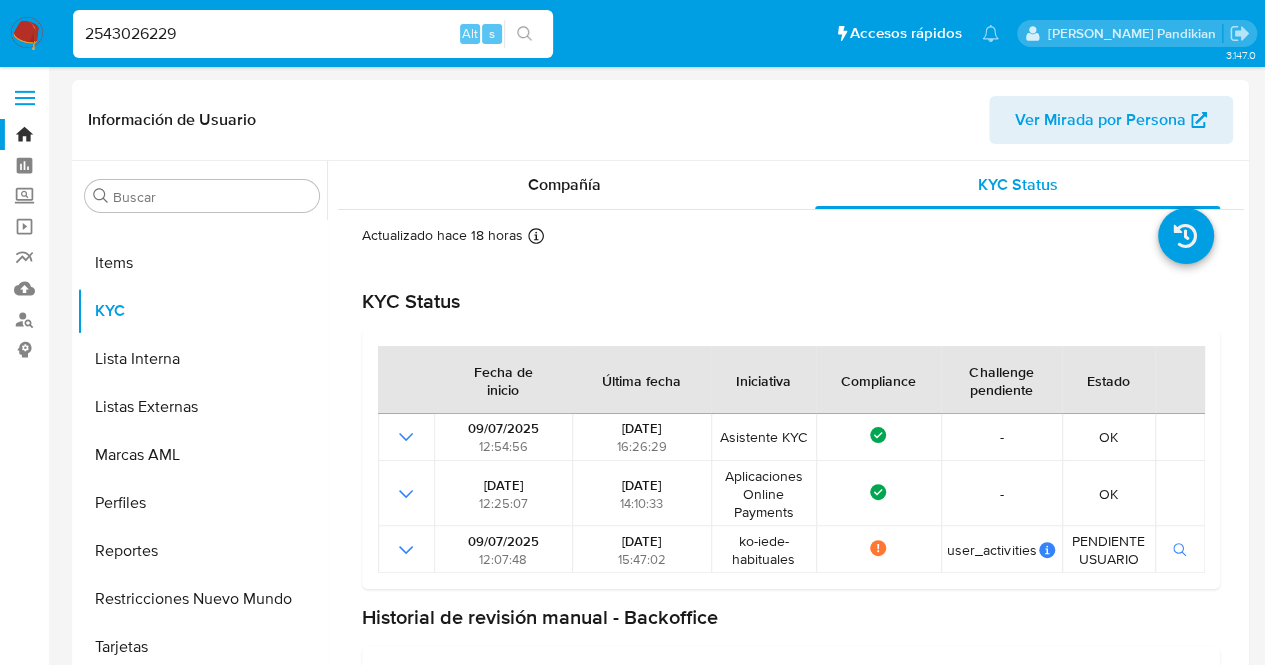 click on "Bandeja Tablero Screening Búsqueda en Listas Watchlist Herramientas Operaciones masivas Reportes Mulan Buscador de personas Consolidado" at bounding box center (24, 1290) 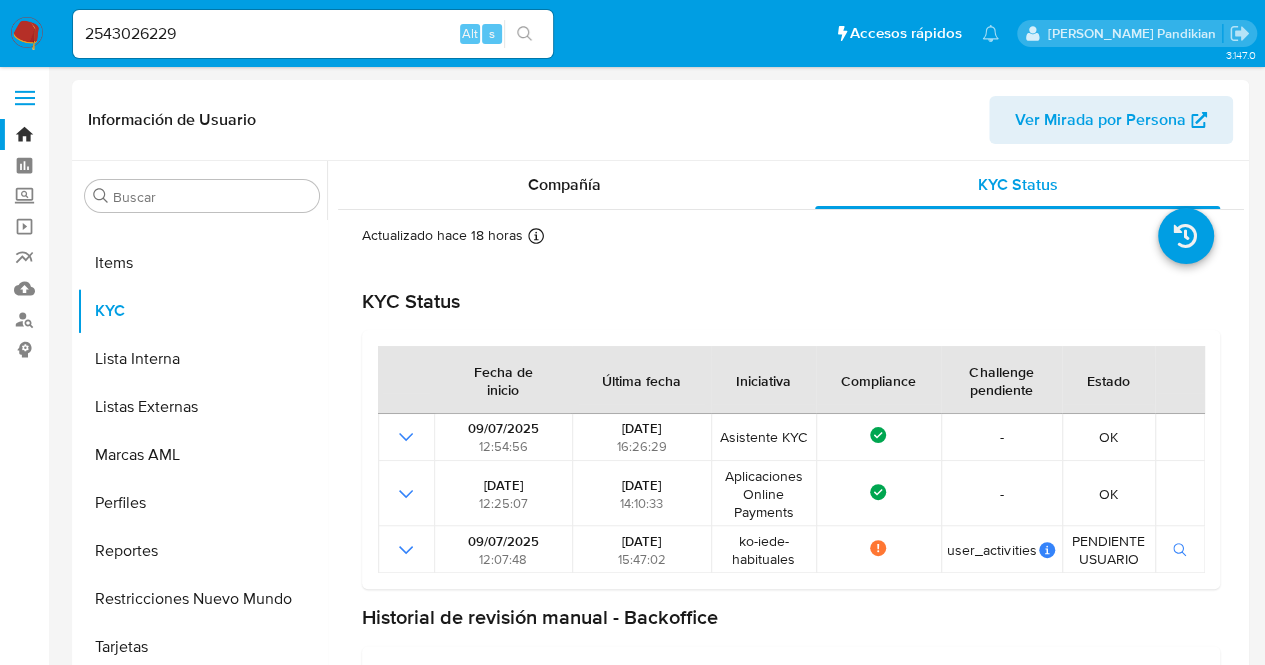 drag, startPoint x: 240, startPoint y: 47, endPoint x: 221, endPoint y: 37, distance: 21.470911 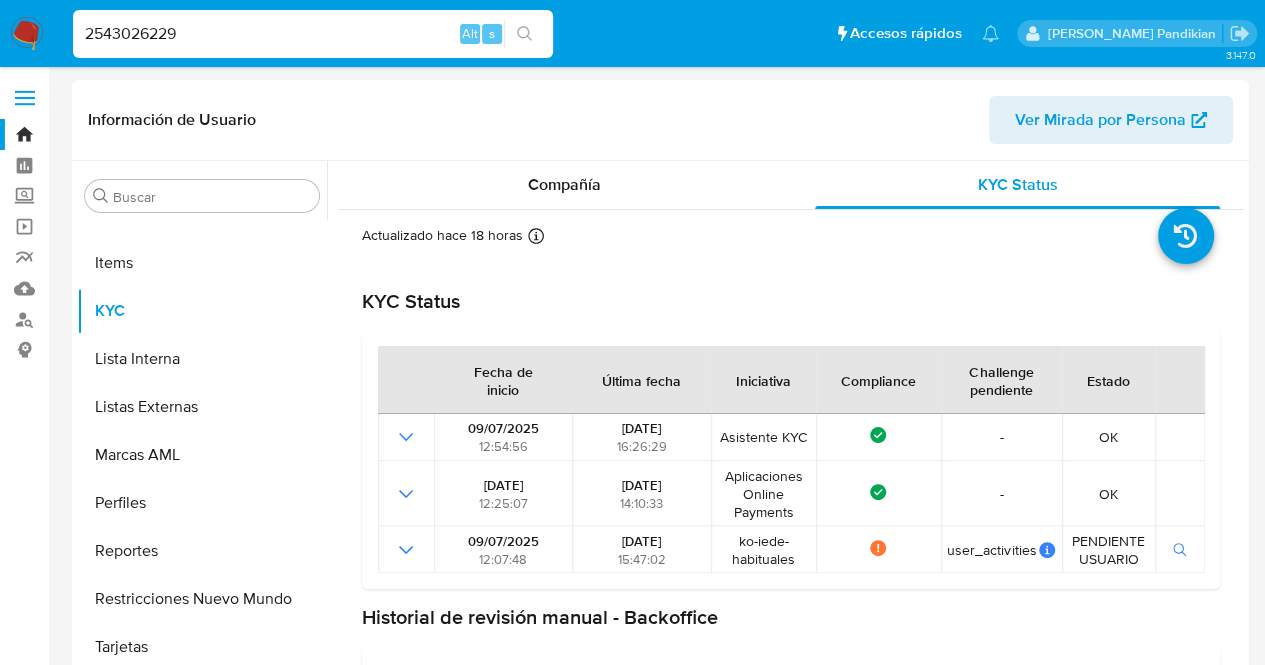 drag, startPoint x: 220, startPoint y: 34, endPoint x: 0, endPoint y: 110, distance: 232.75739 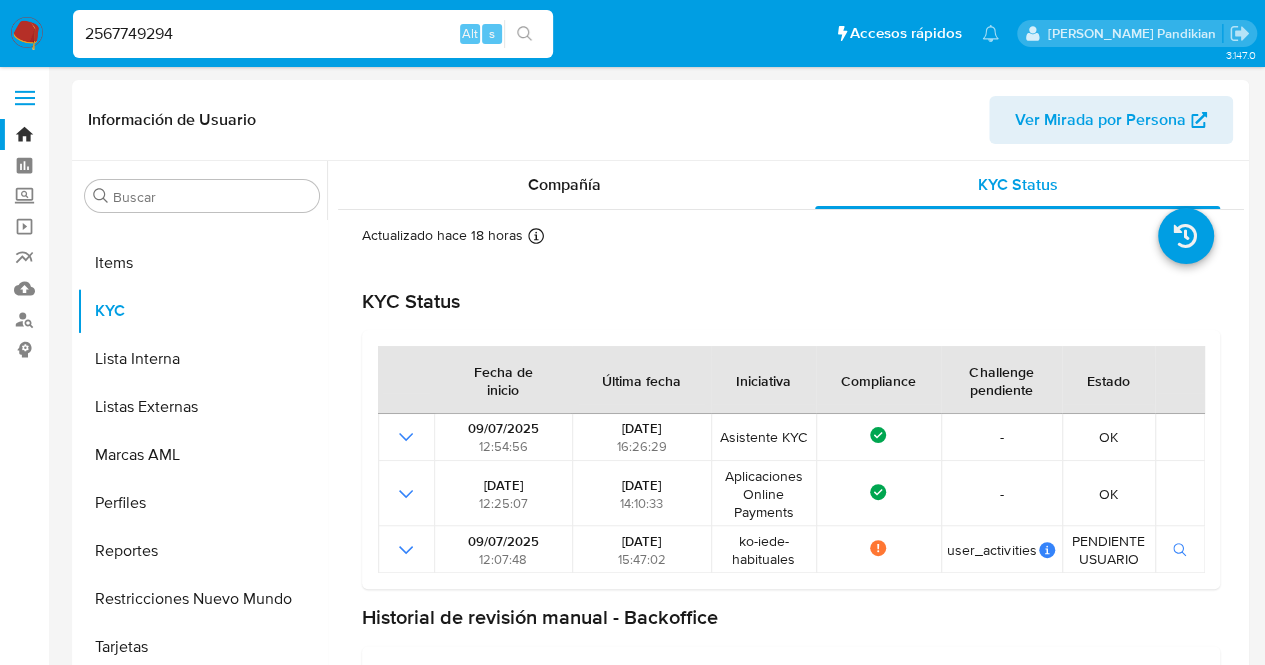 type on "2567749294" 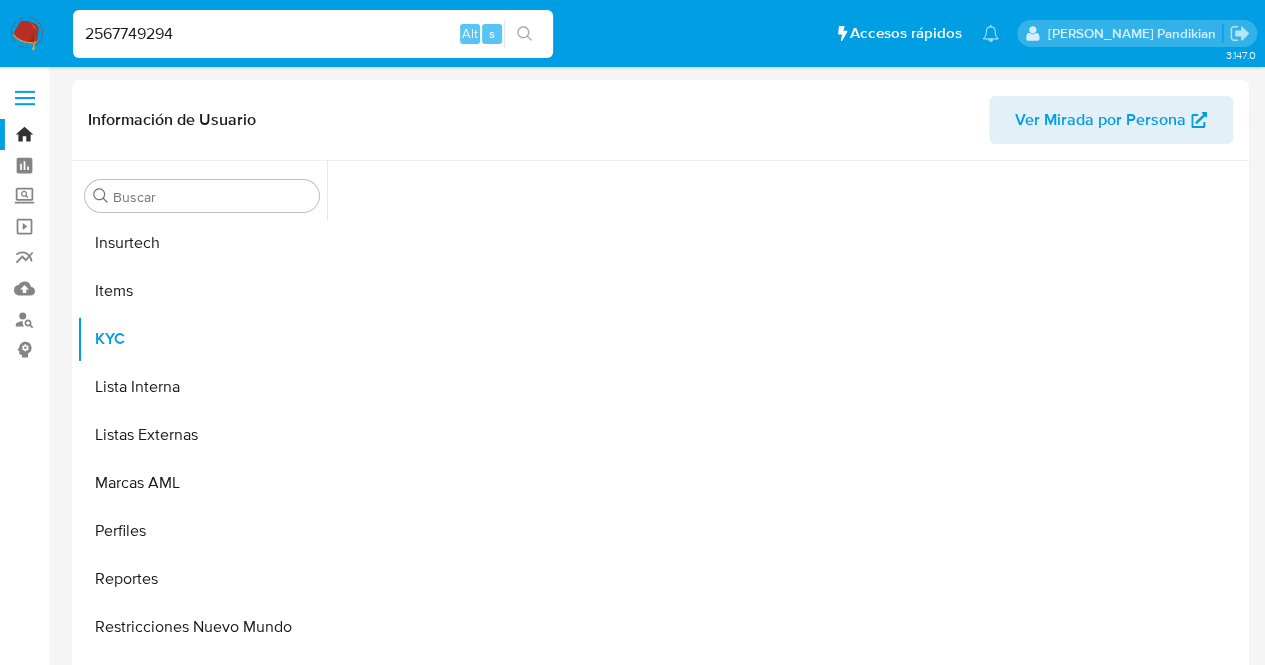 scroll, scrollTop: 845, scrollLeft: 0, axis: vertical 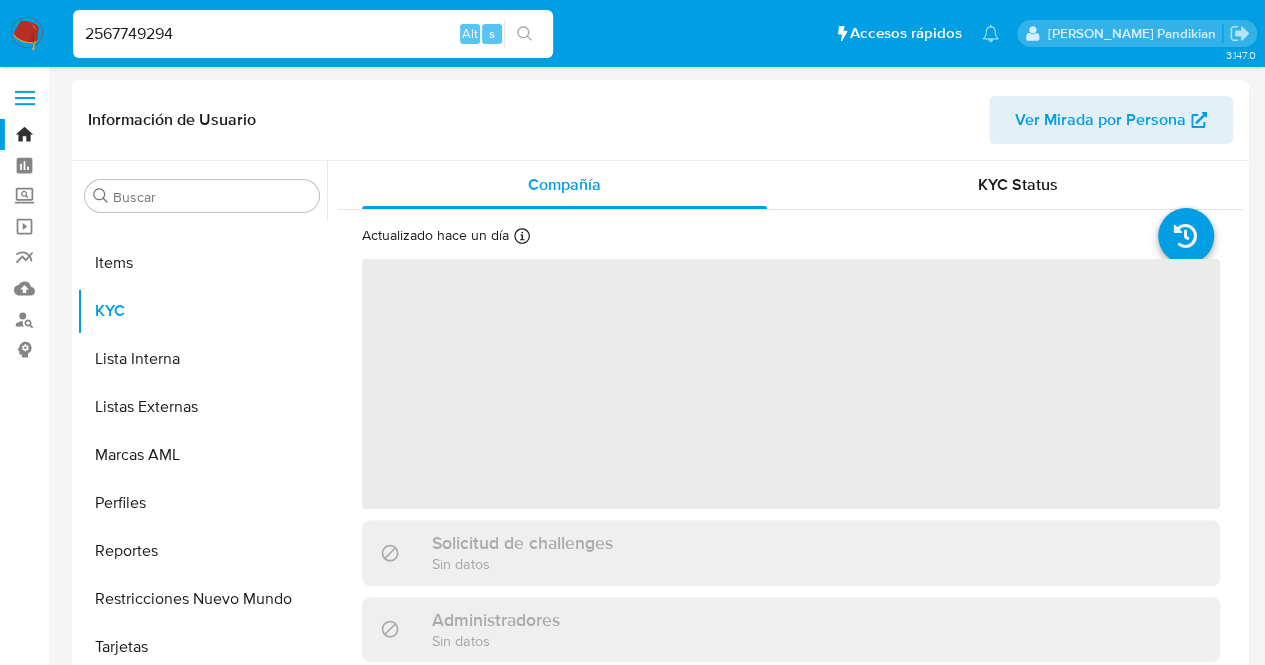 select on "10" 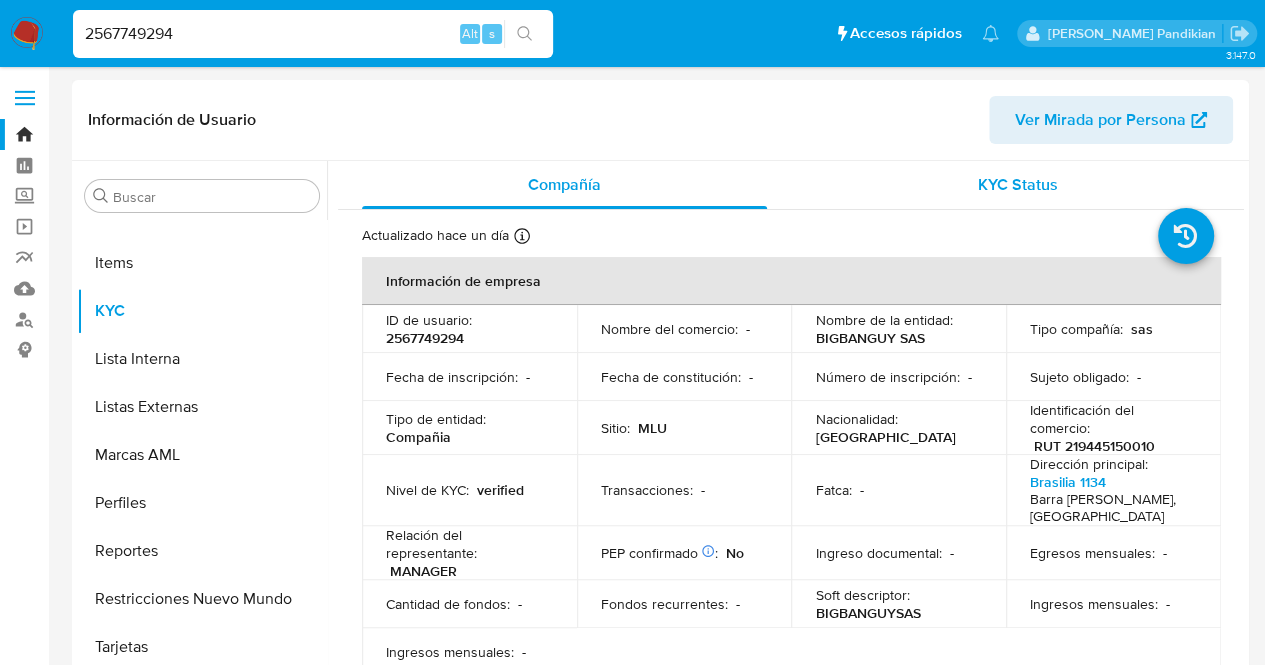 click on "KYC Status" at bounding box center (1017, 185) 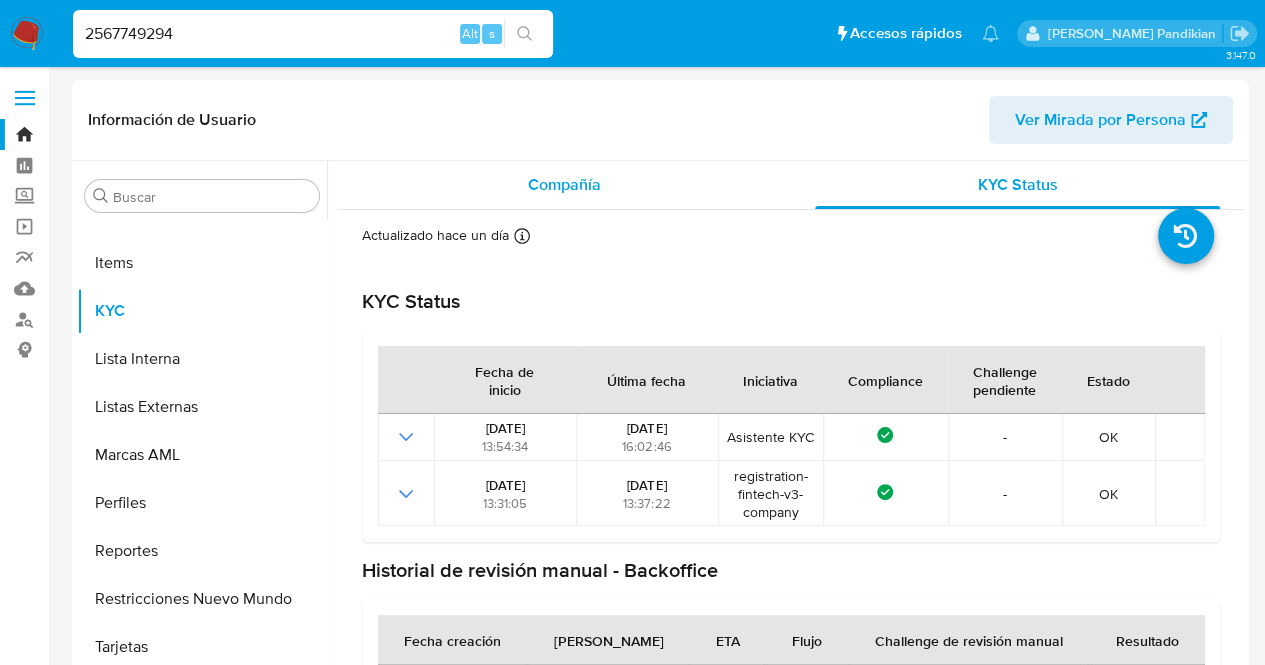 click on "Compañía" at bounding box center [564, 184] 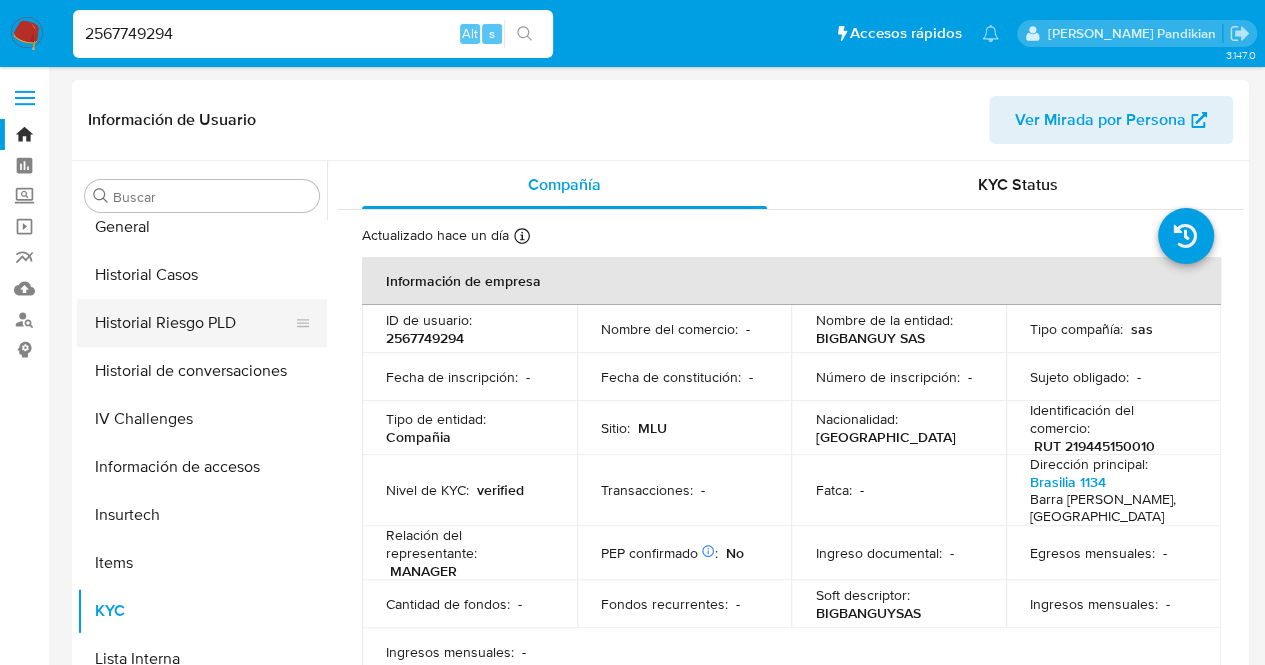 scroll, scrollTop: 445, scrollLeft: 0, axis: vertical 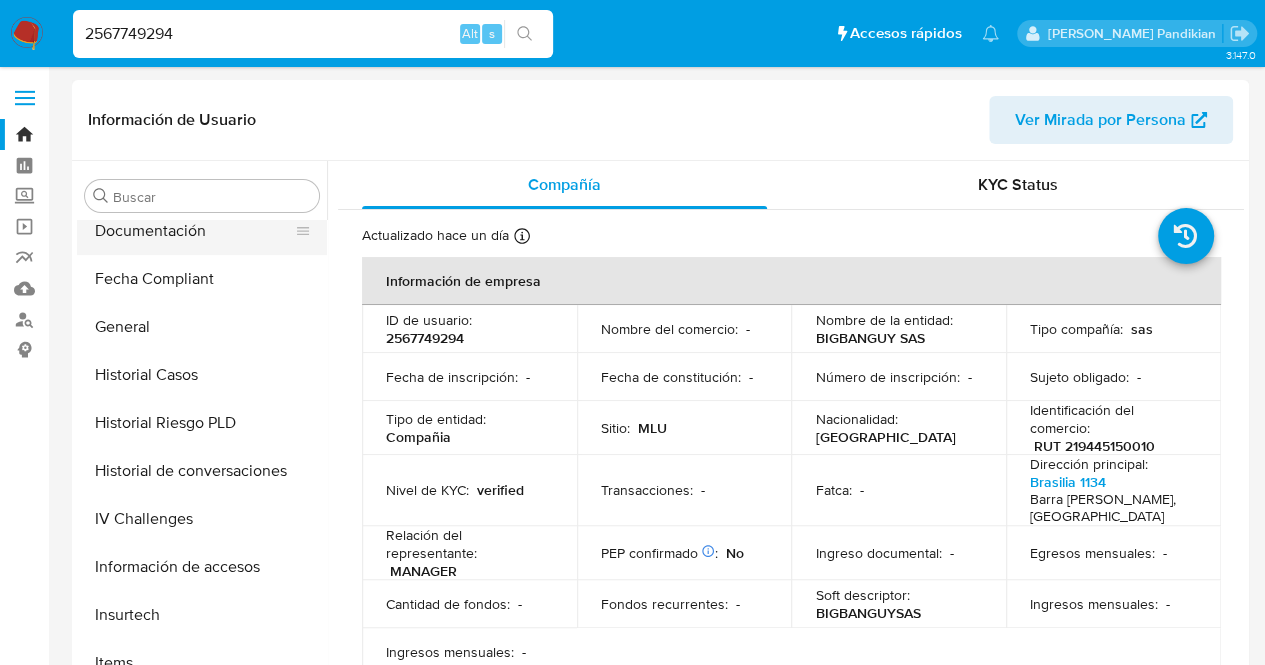click on "Documentación" at bounding box center (194, 231) 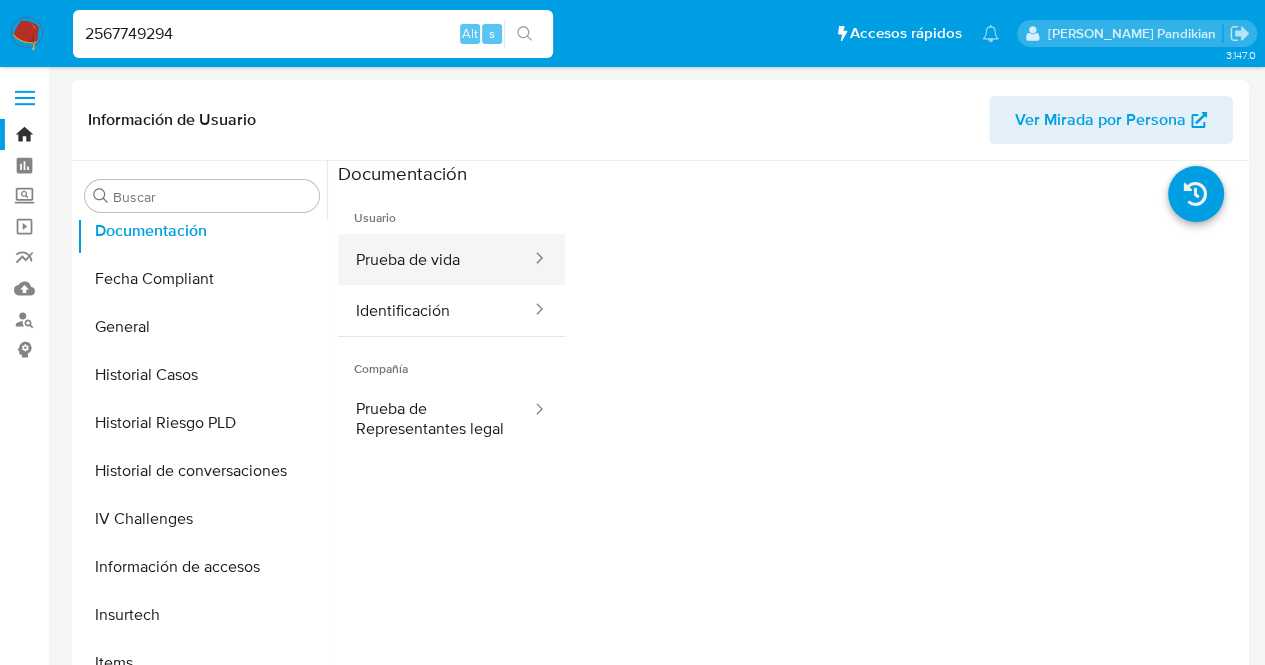 click on "Prueba de vida" at bounding box center [435, 259] 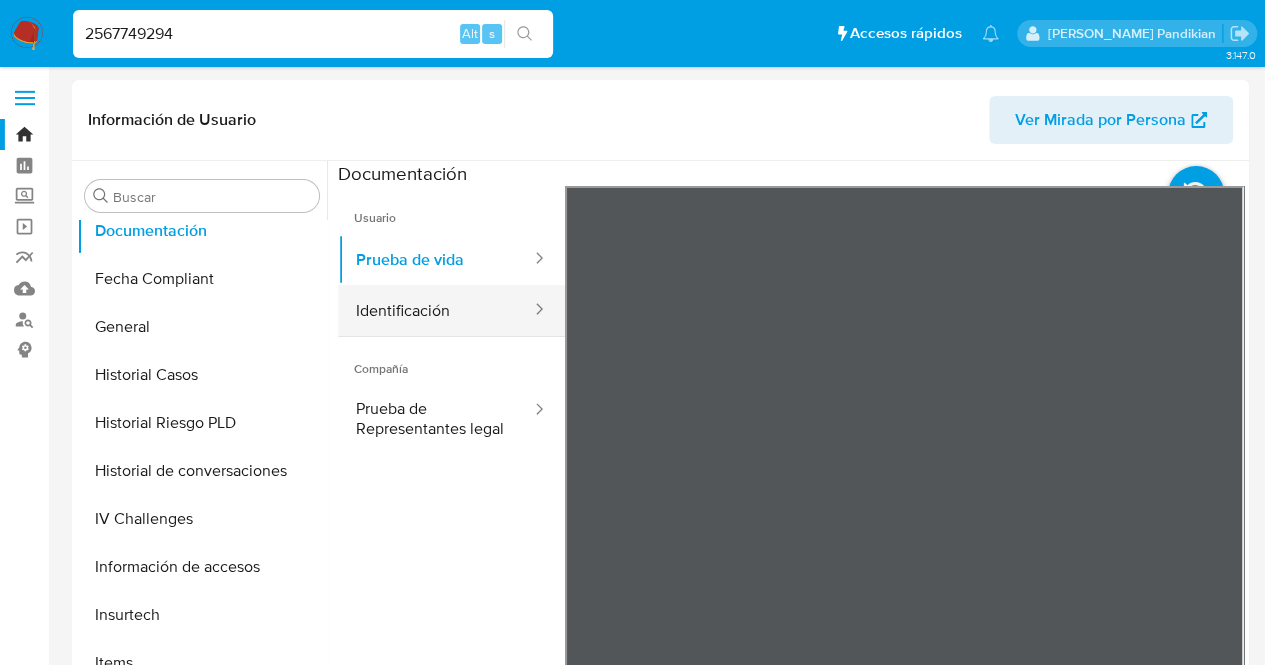 click on "Identificación" at bounding box center [435, 310] 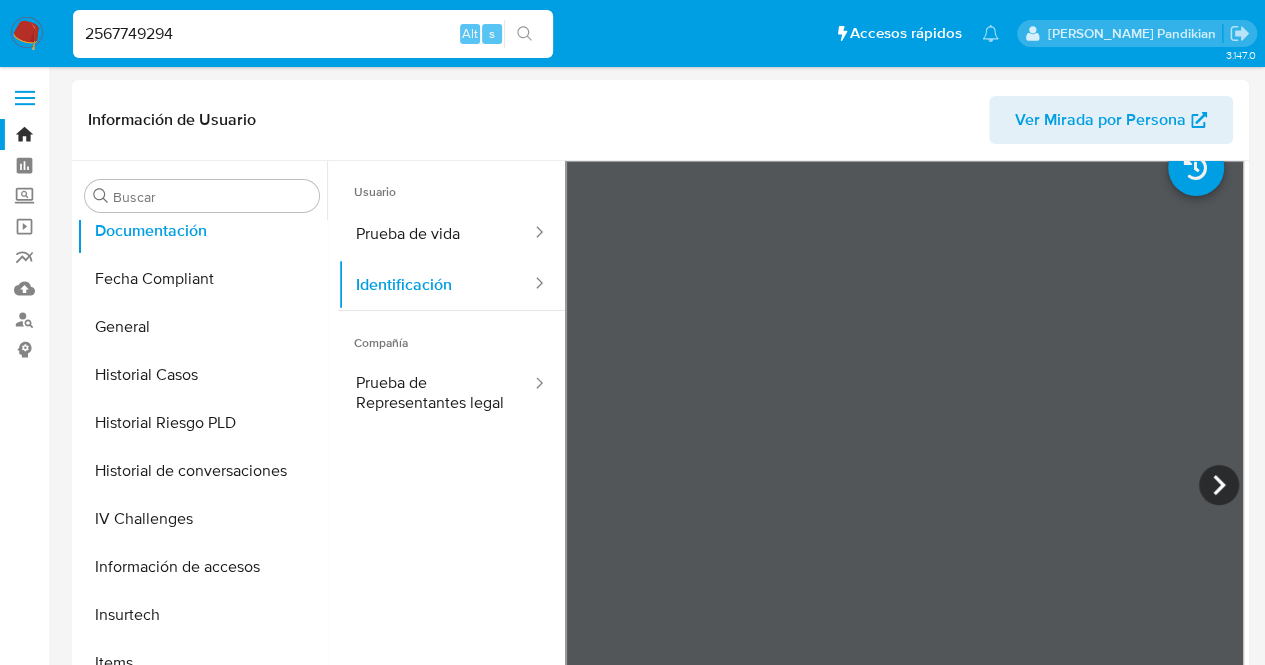 scroll, scrollTop: 0, scrollLeft: 0, axis: both 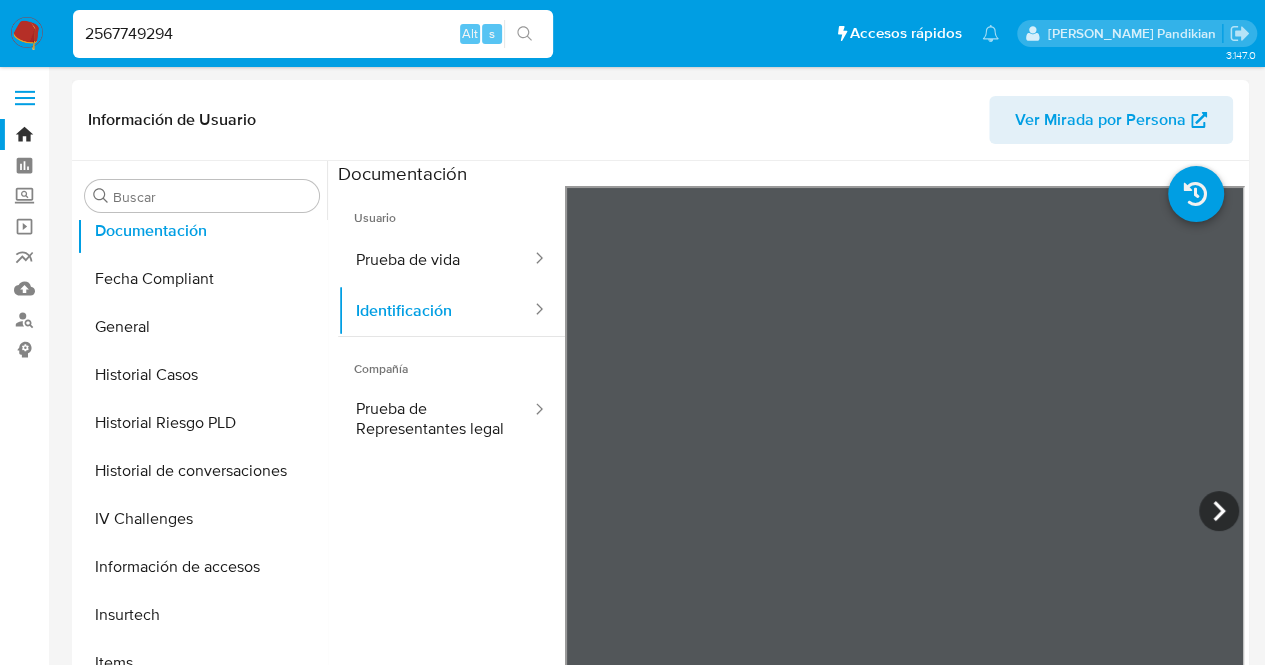 click at bounding box center [905, 514] 